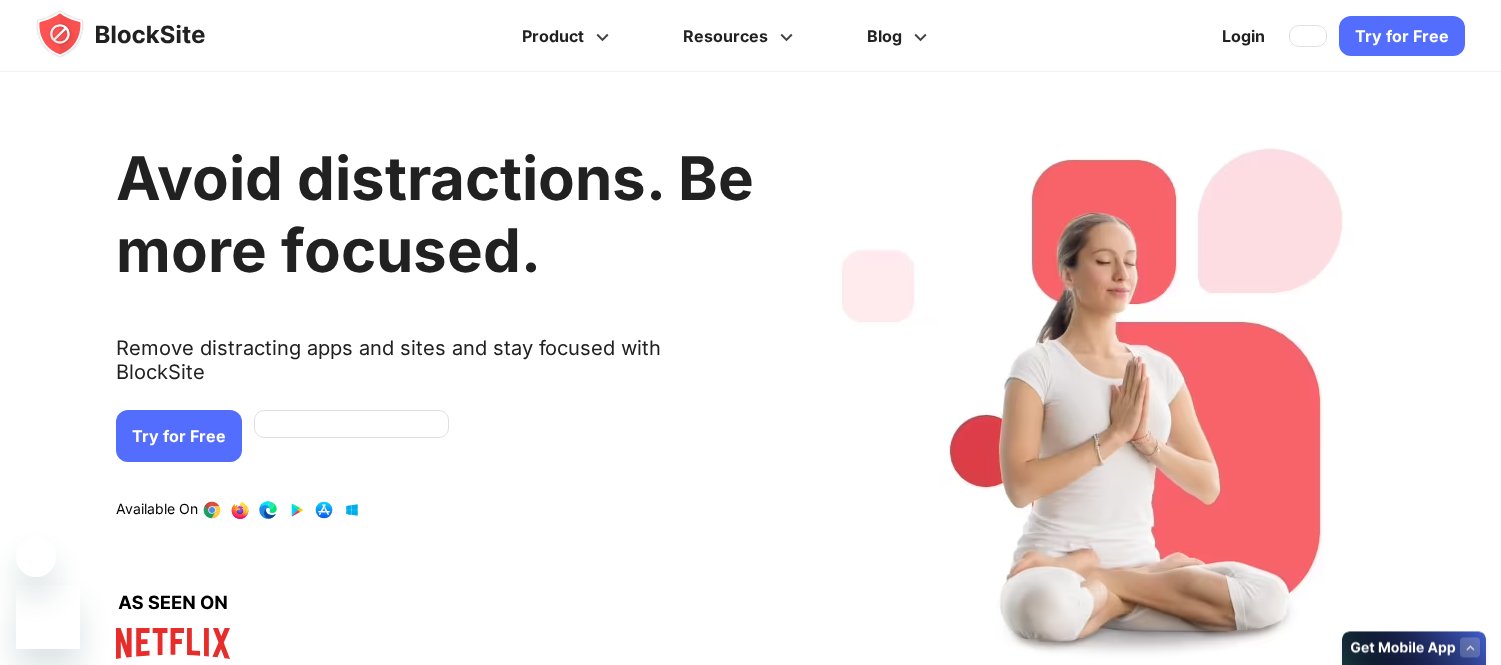 scroll, scrollTop: 0, scrollLeft: 0, axis: both 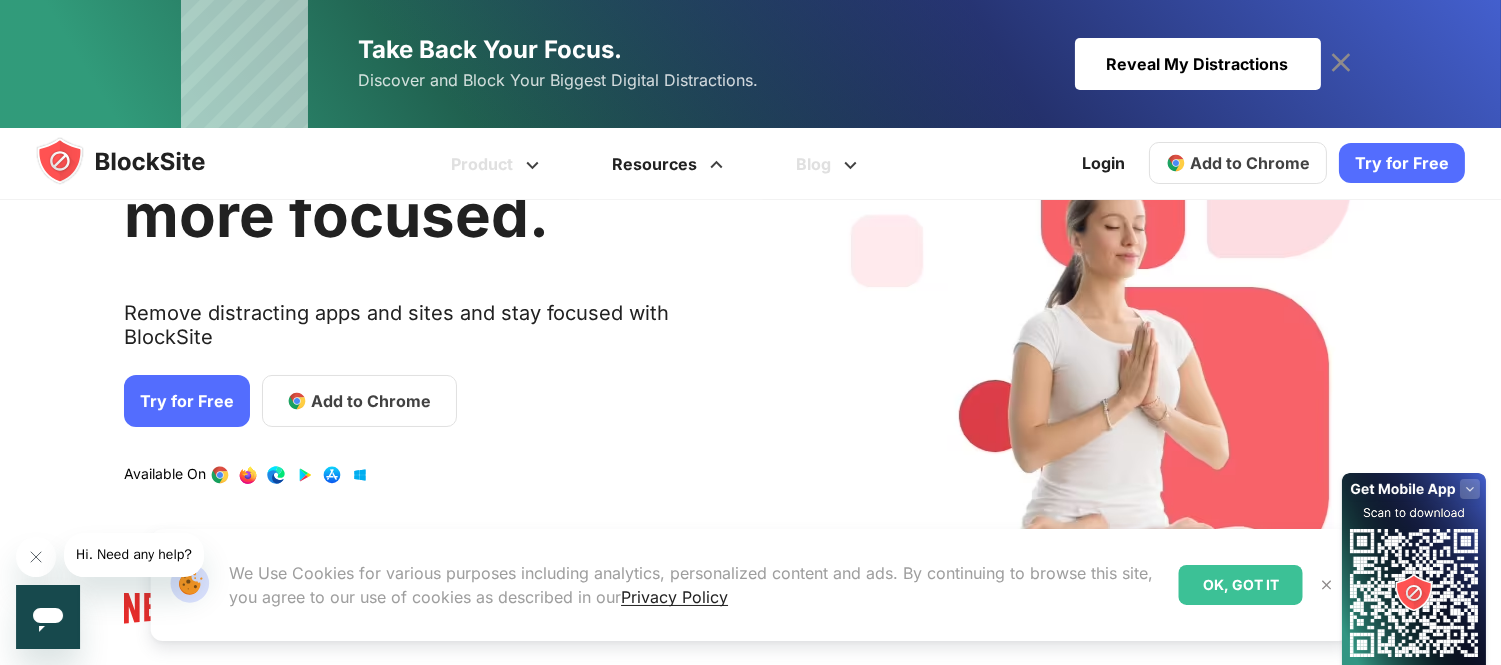 click on "Resources" at bounding box center [671, 164] 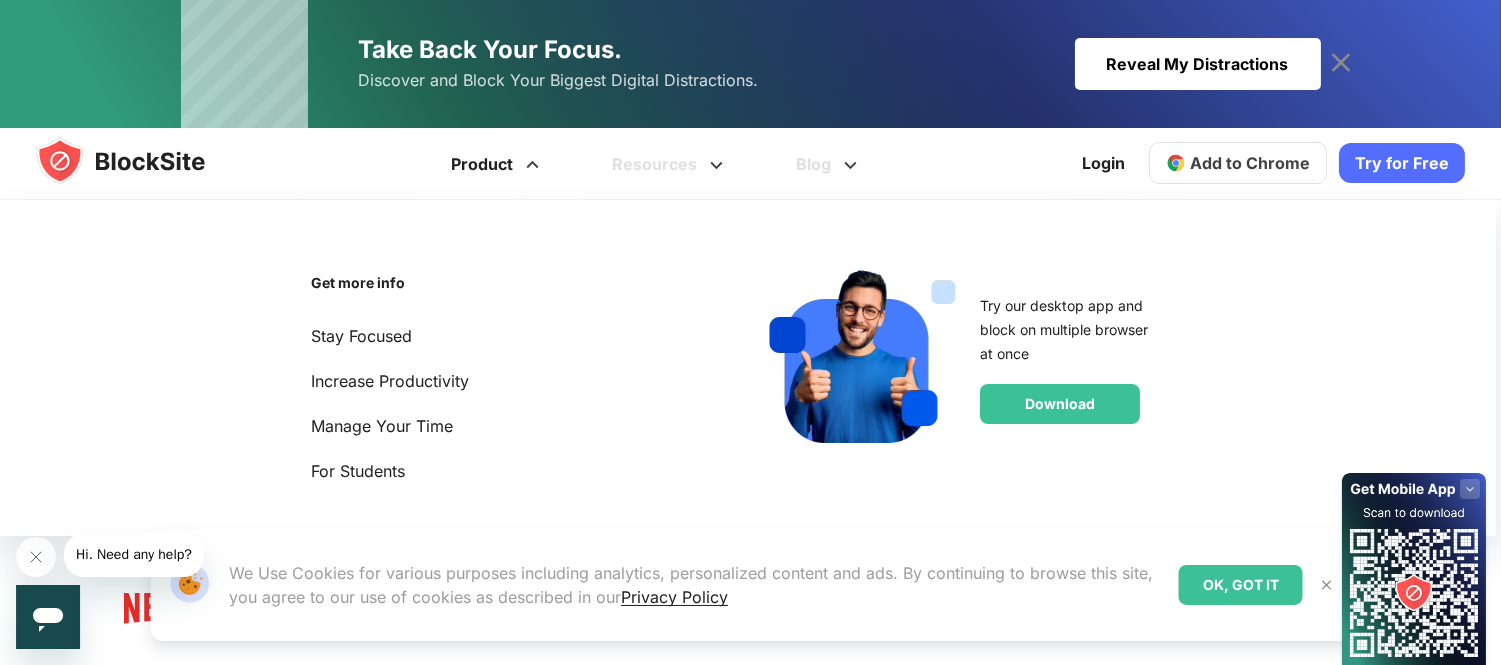 click on "Product" at bounding box center (498, 164) 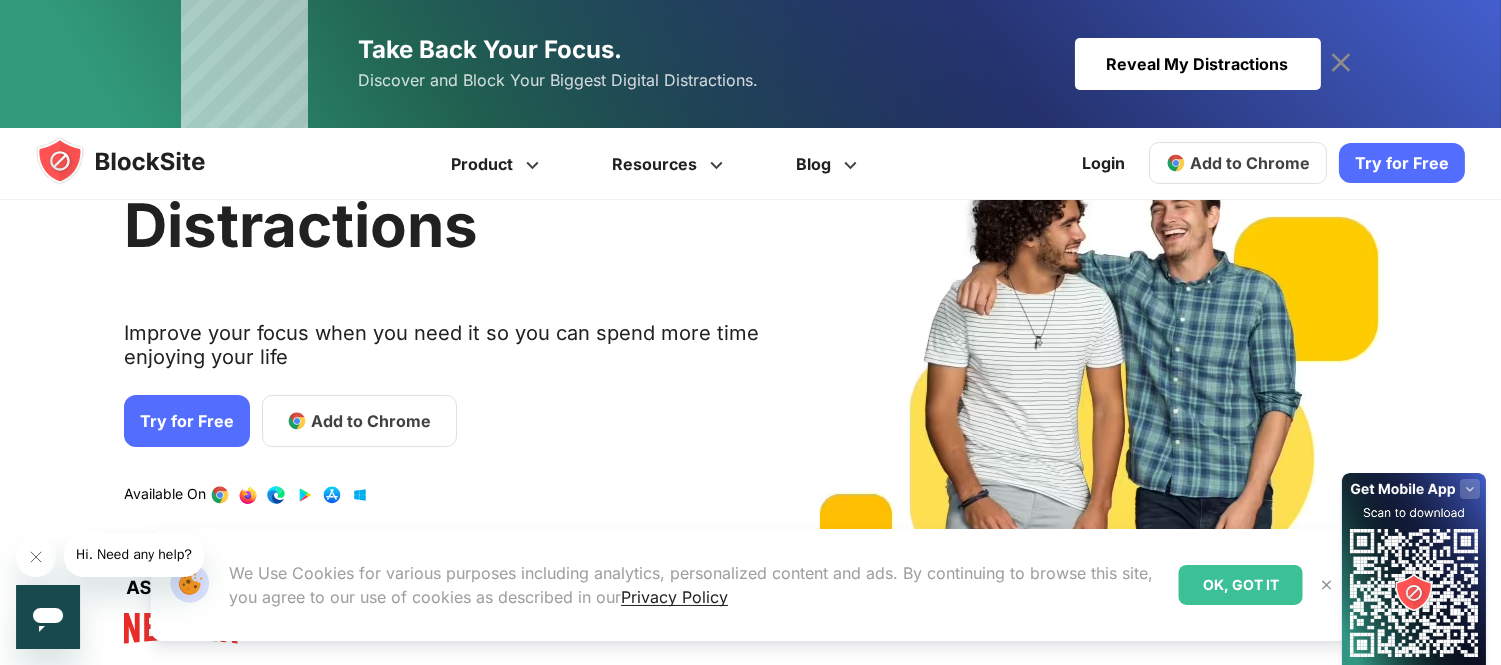 click at bounding box center [1327, 585] 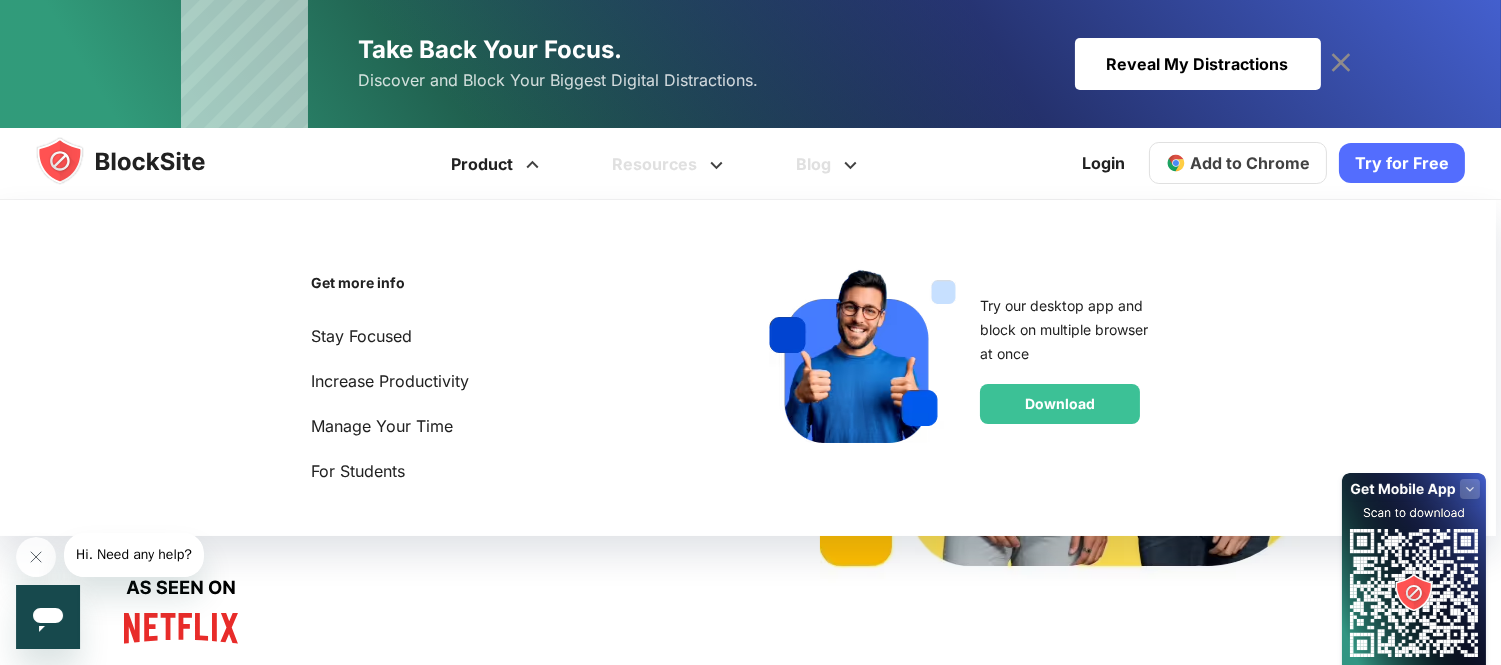 click on "Get more info
Stay Focused Increase Productivity Manage Your Time For Students
Try our desktop app and block on multiple browser at once
Download" at bounding box center [745, 368] 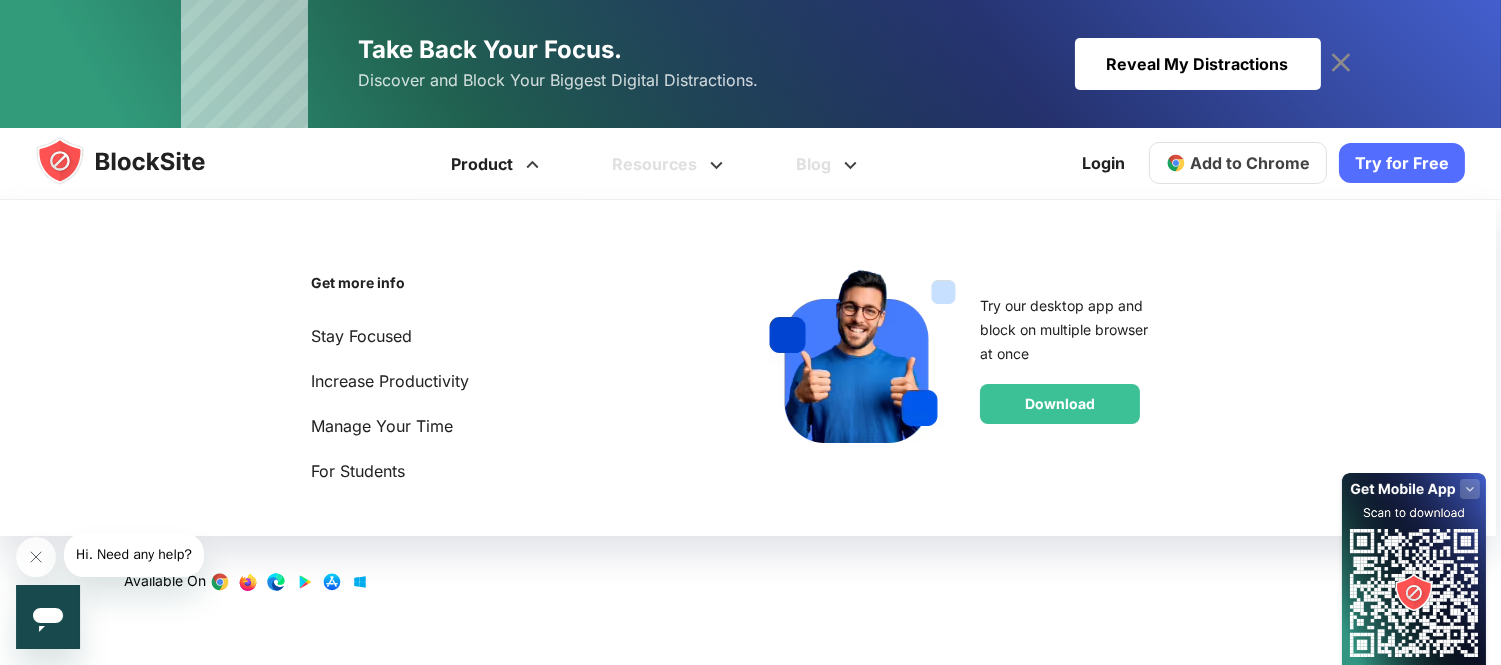 scroll, scrollTop: 74, scrollLeft: 0, axis: vertical 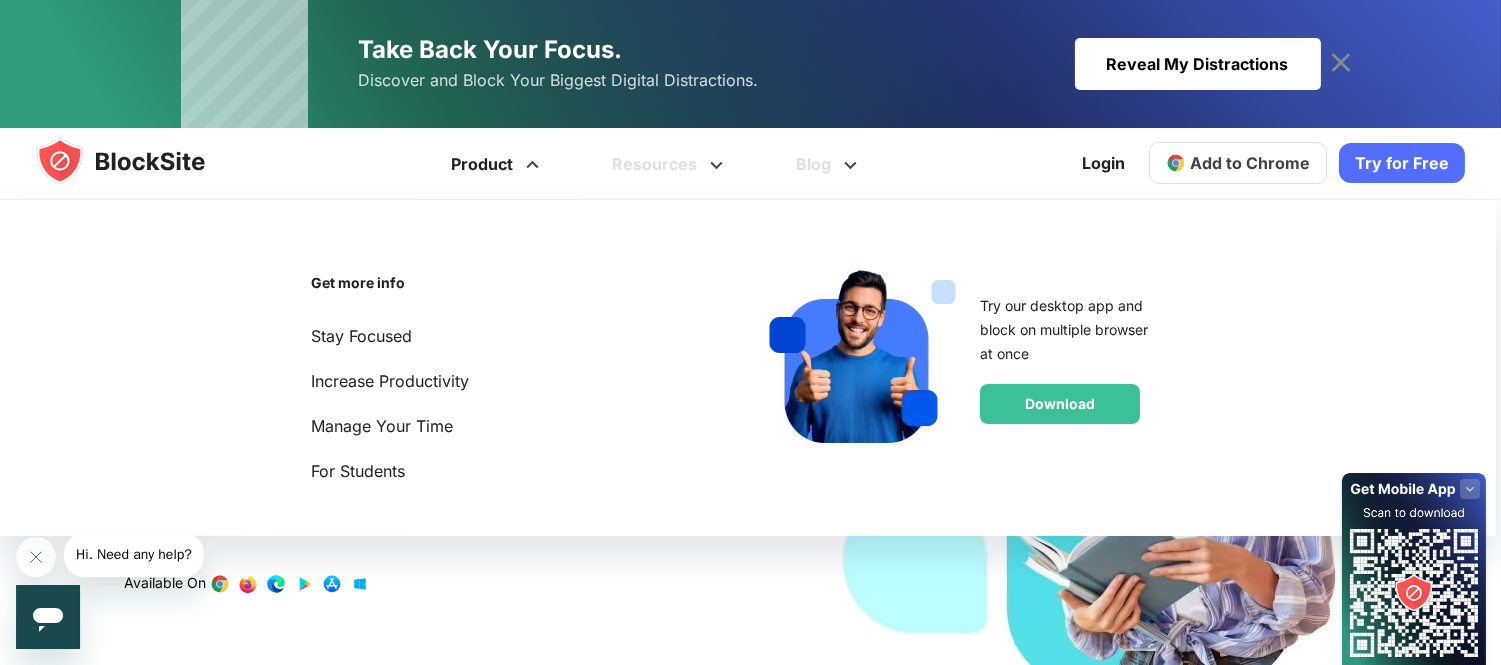 click on "Product" at bounding box center (498, 164) 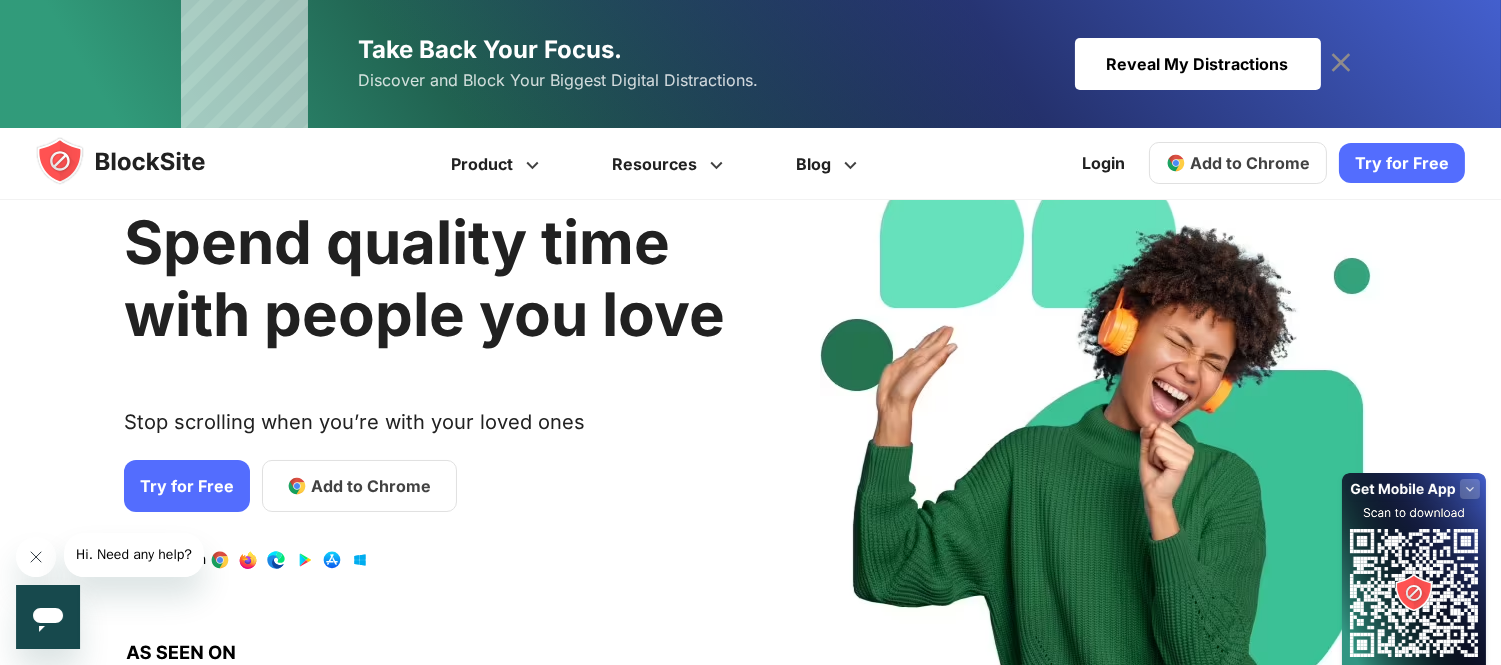 click 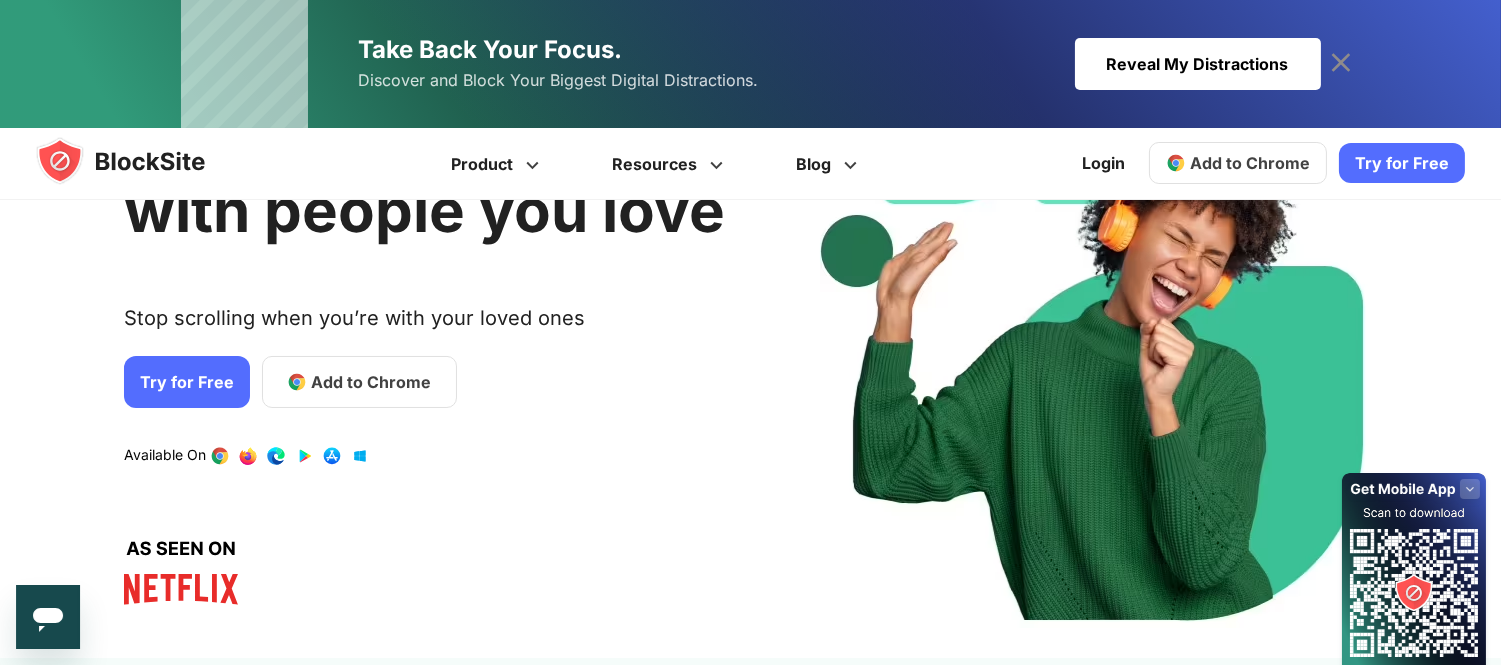 scroll, scrollTop: 161, scrollLeft: 0, axis: vertical 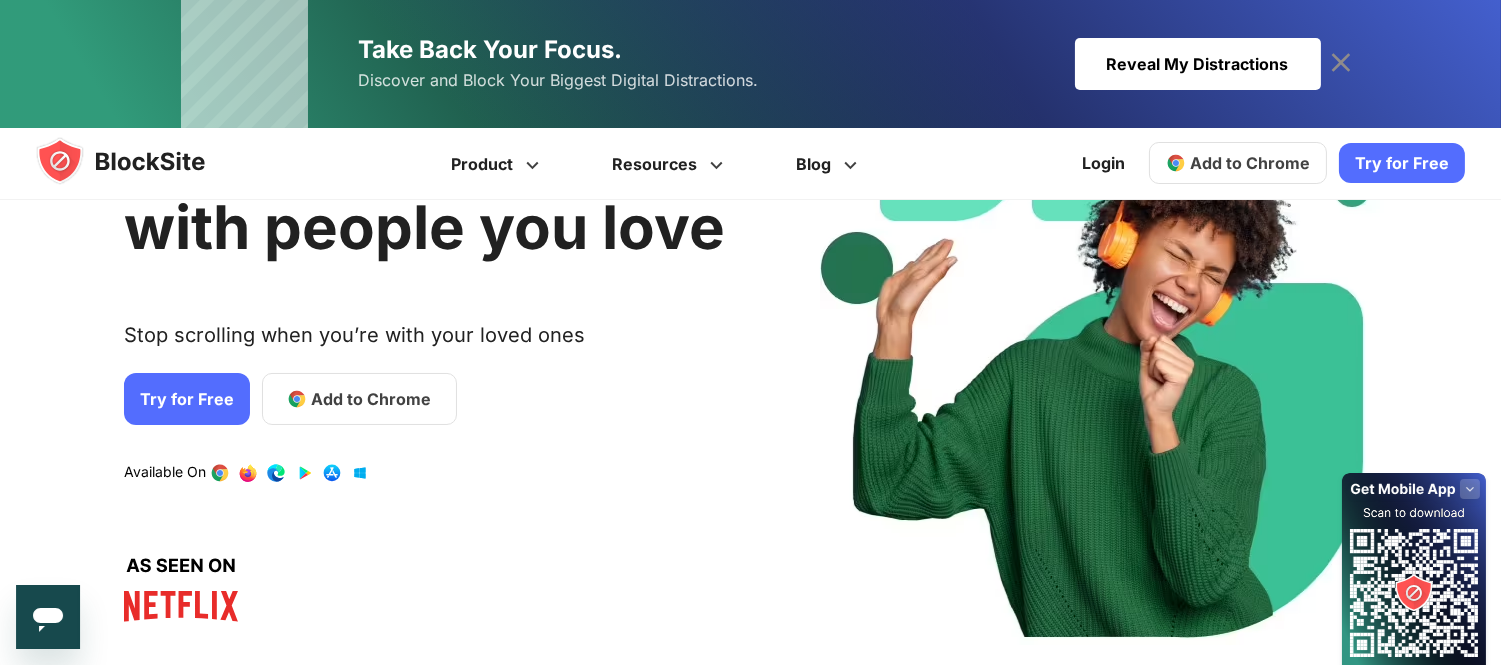 click at bounding box center [1108, 357] 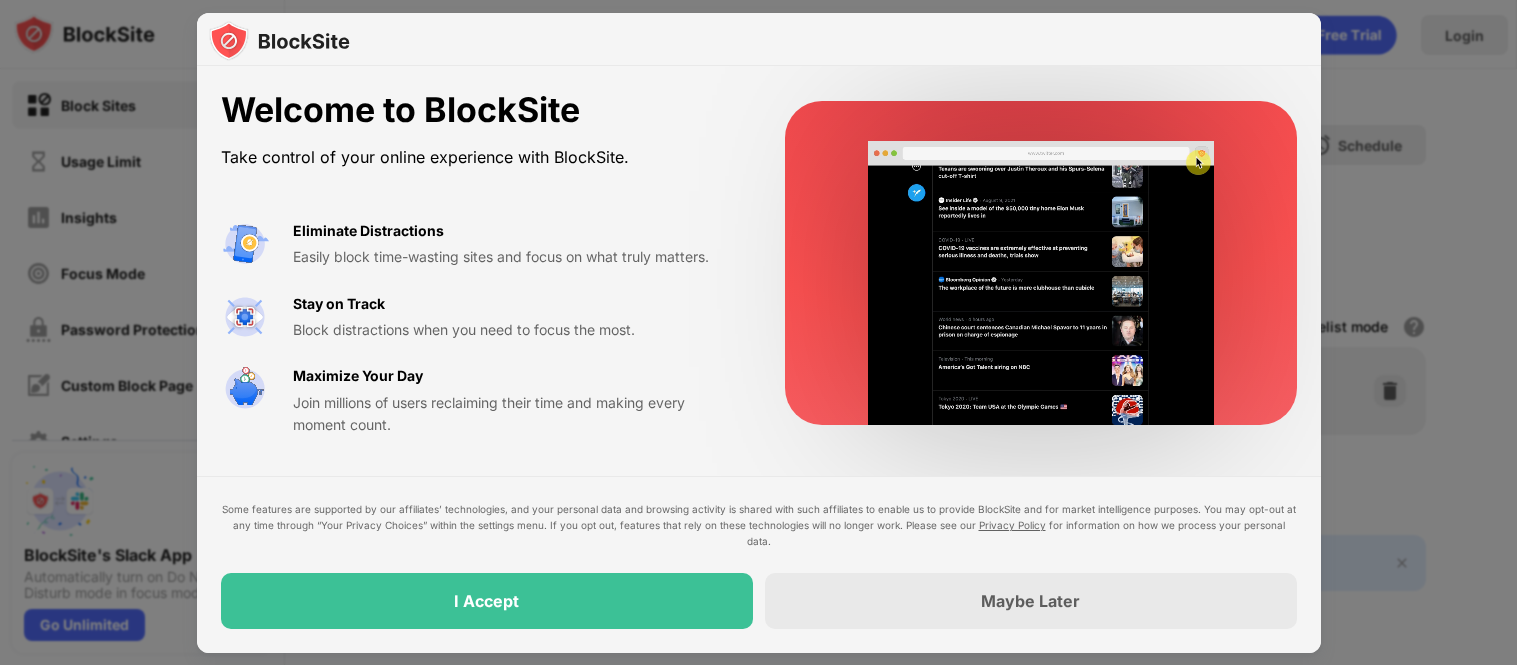 scroll, scrollTop: 0, scrollLeft: 0, axis: both 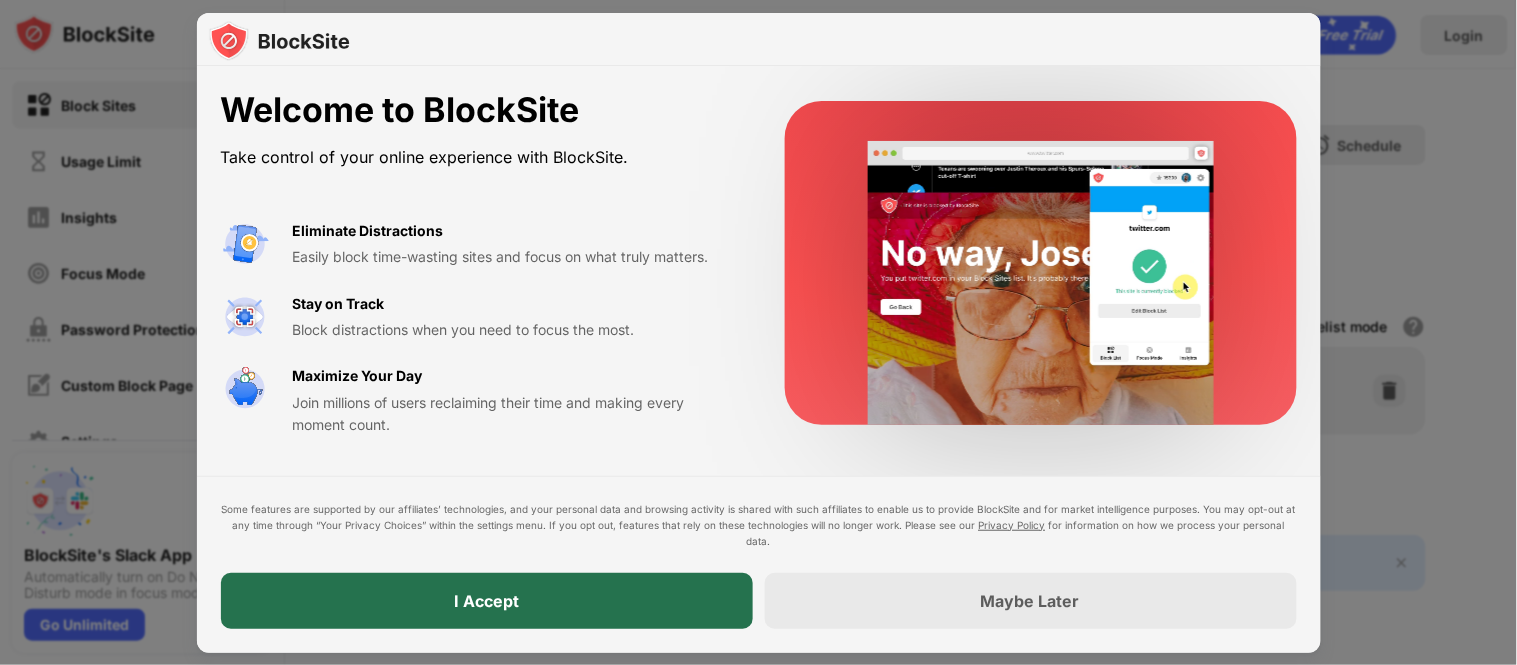 click on "I Accept" at bounding box center [487, 601] 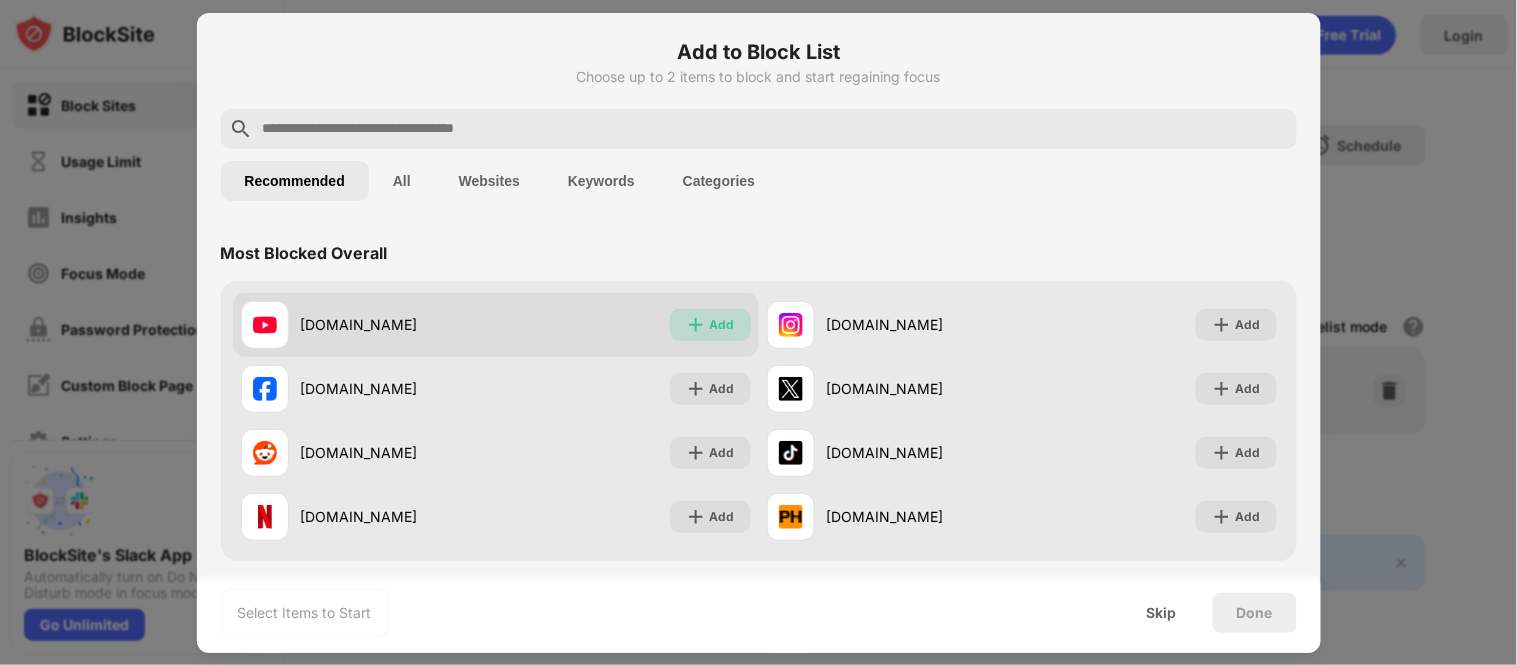 click on "Add" at bounding box center (710, 325) 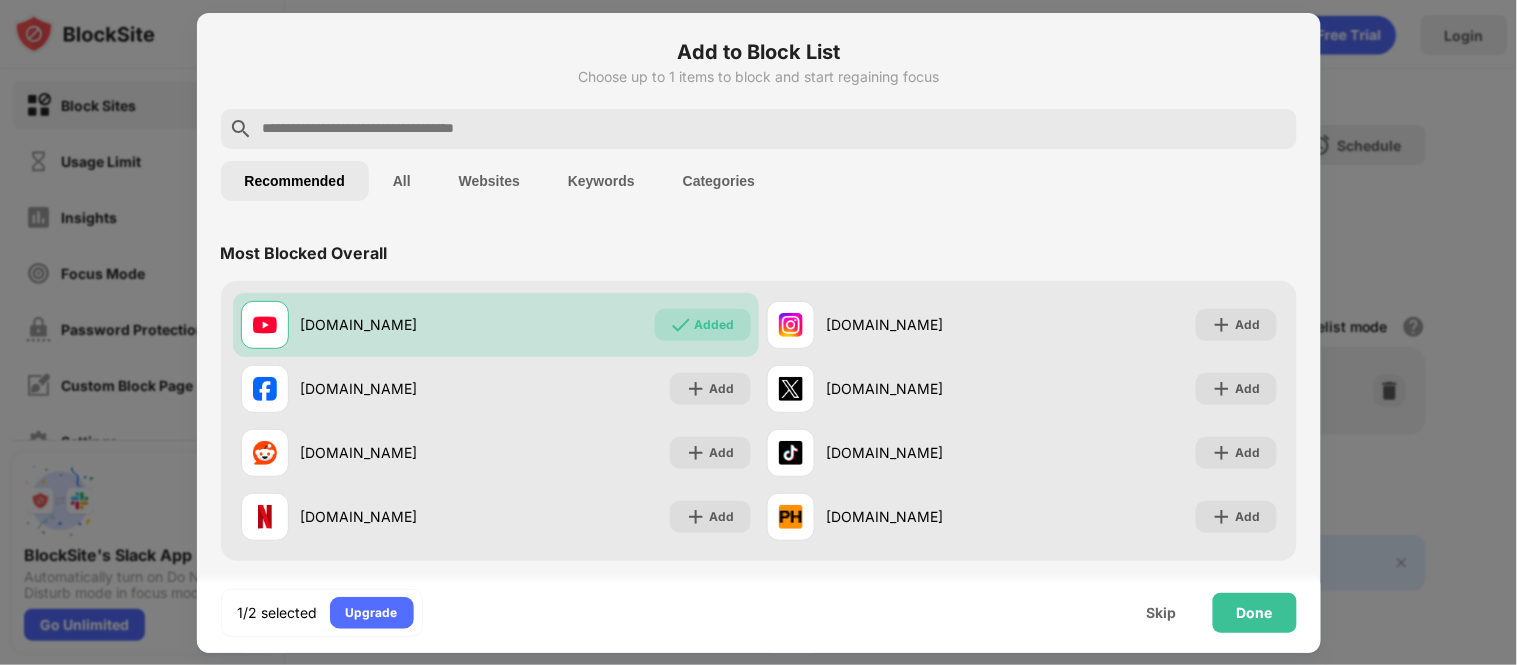 click at bounding box center (775, 129) 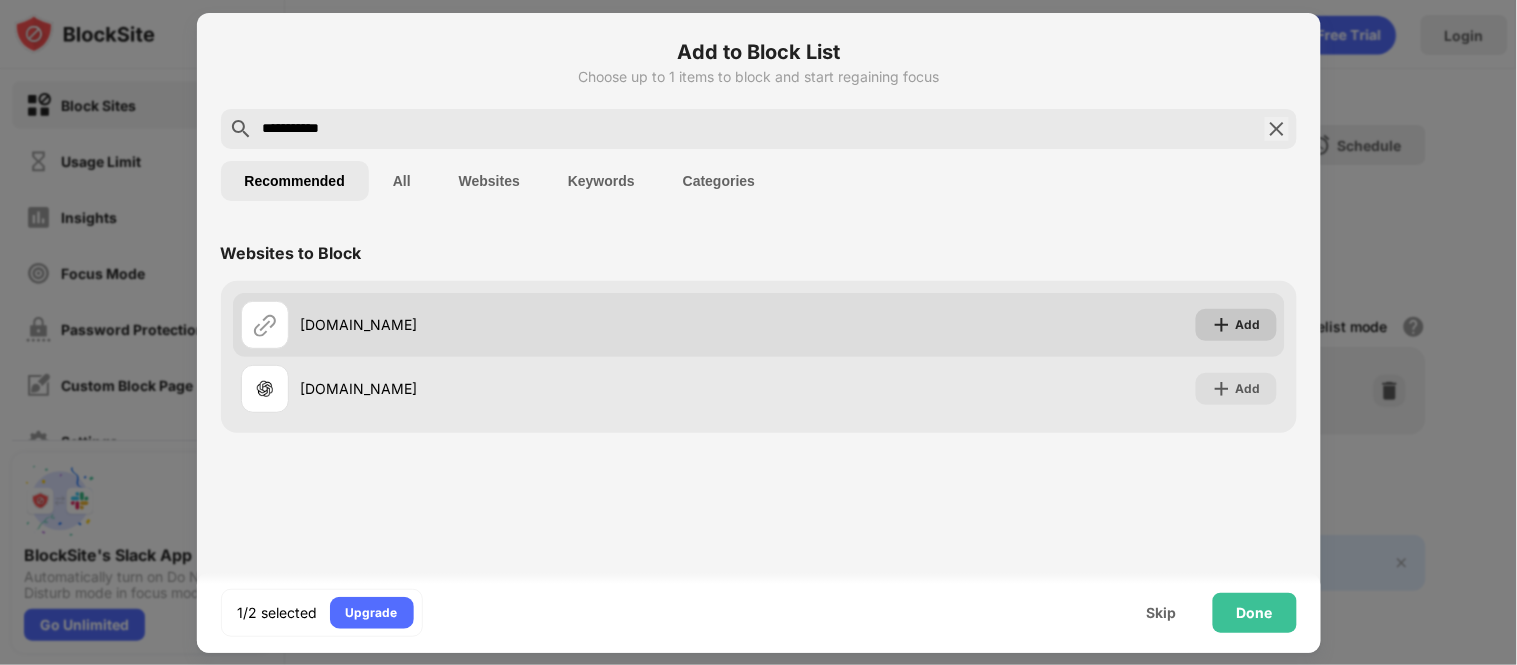 type on "**********" 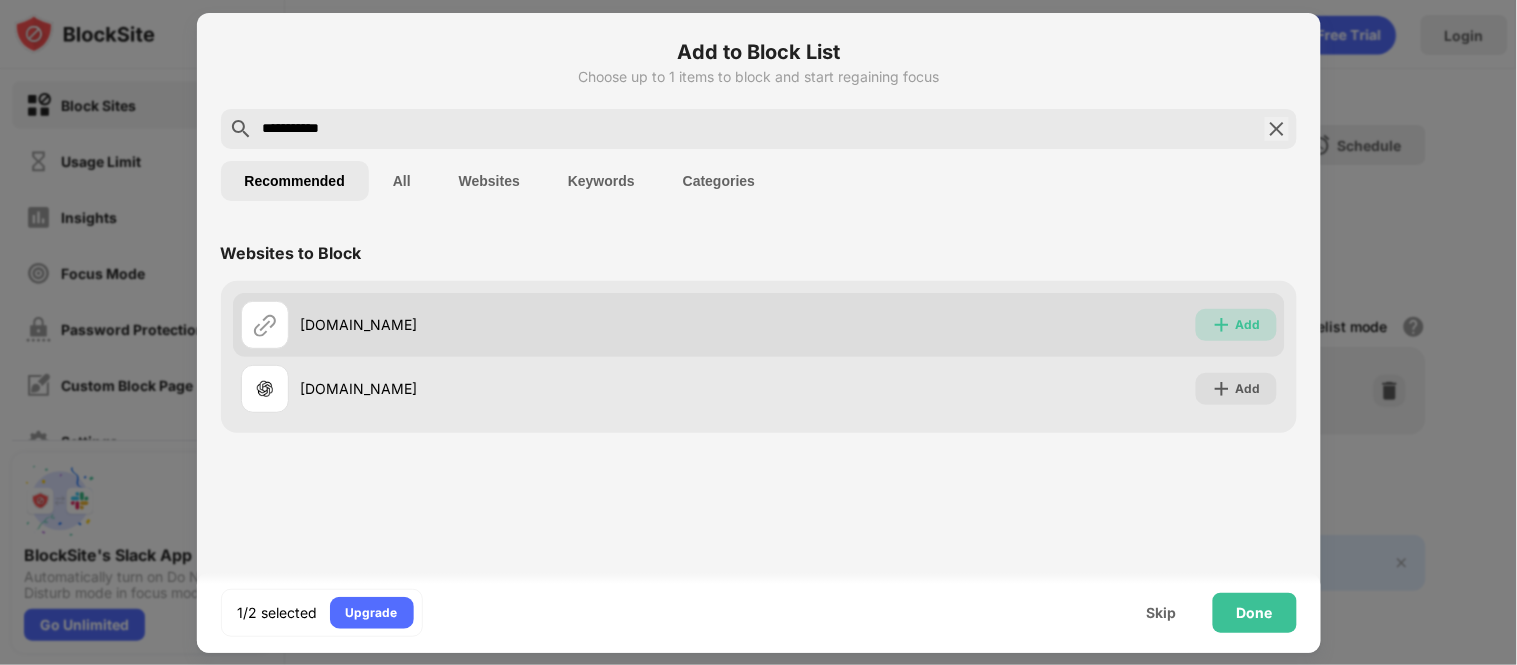 click on "Add" at bounding box center (1248, 325) 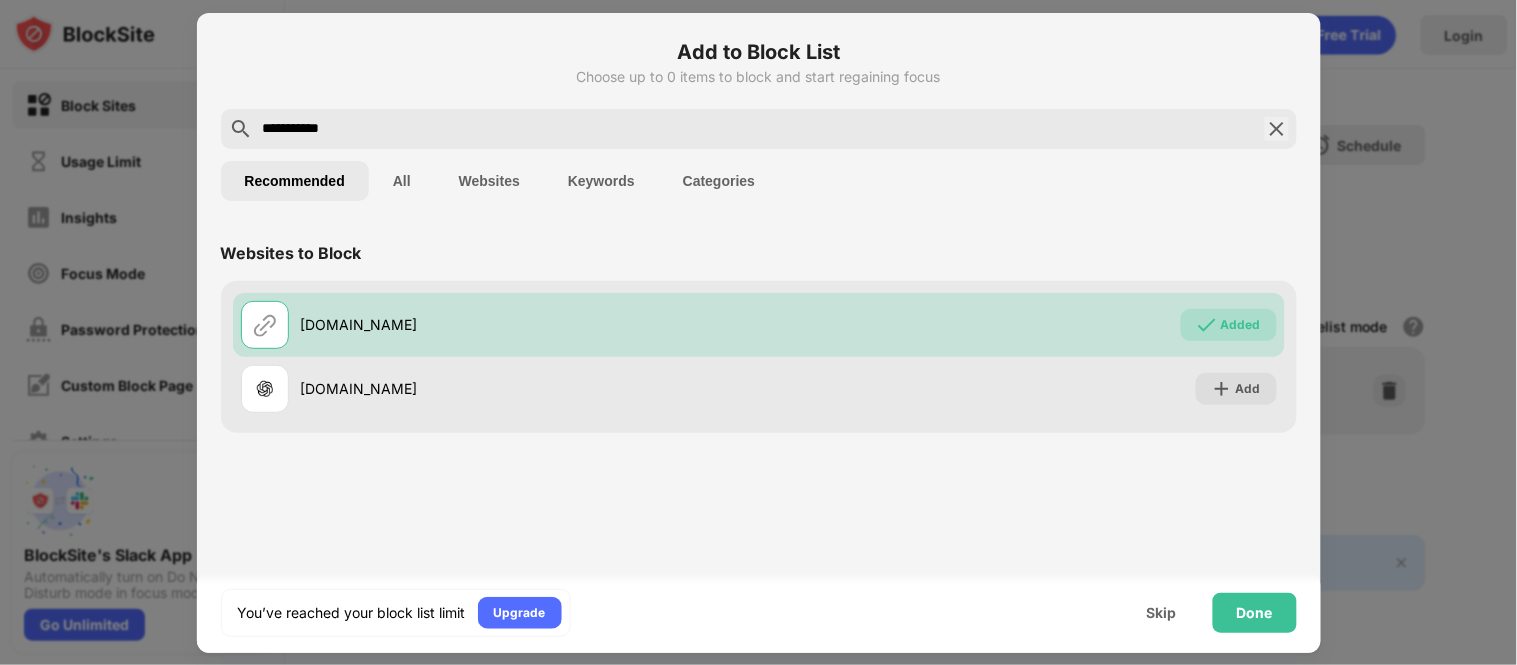 click on "All" at bounding box center [402, 181] 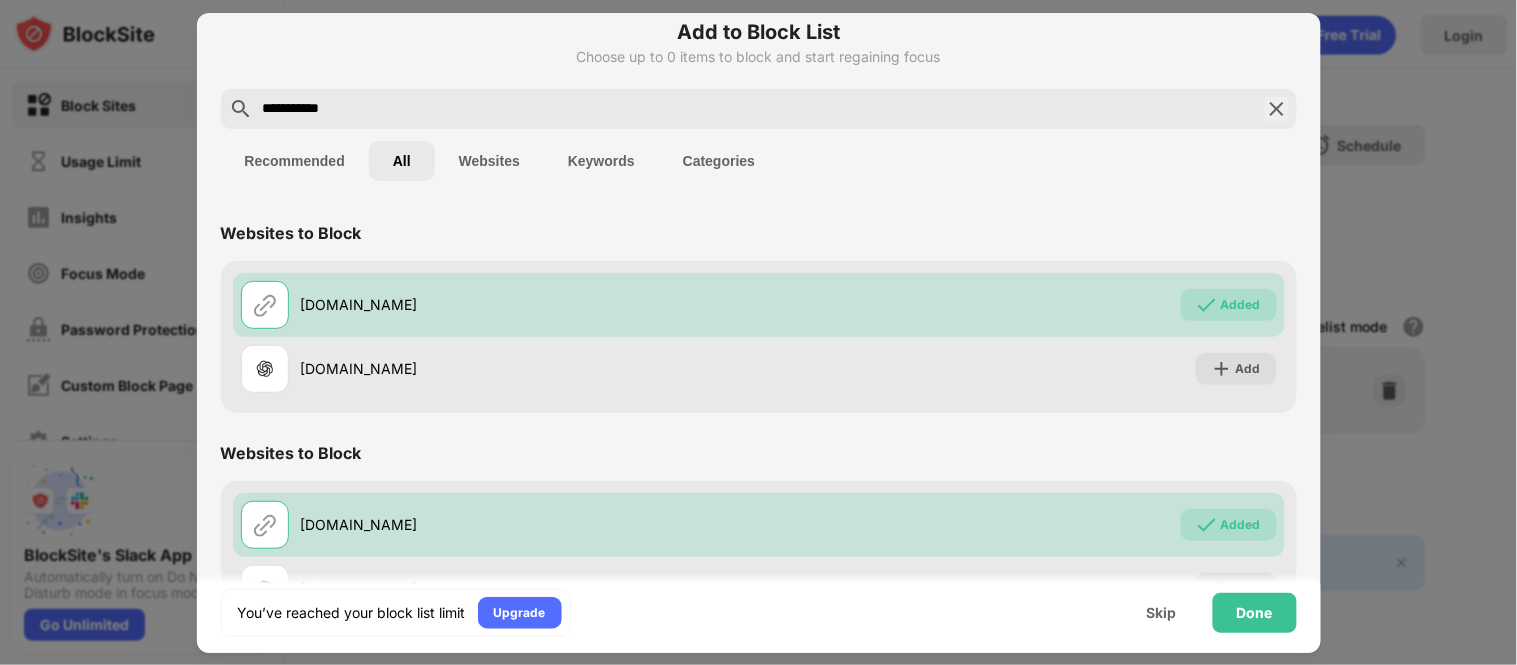 scroll, scrollTop: 17, scrollLeft: 0, axis: vertical 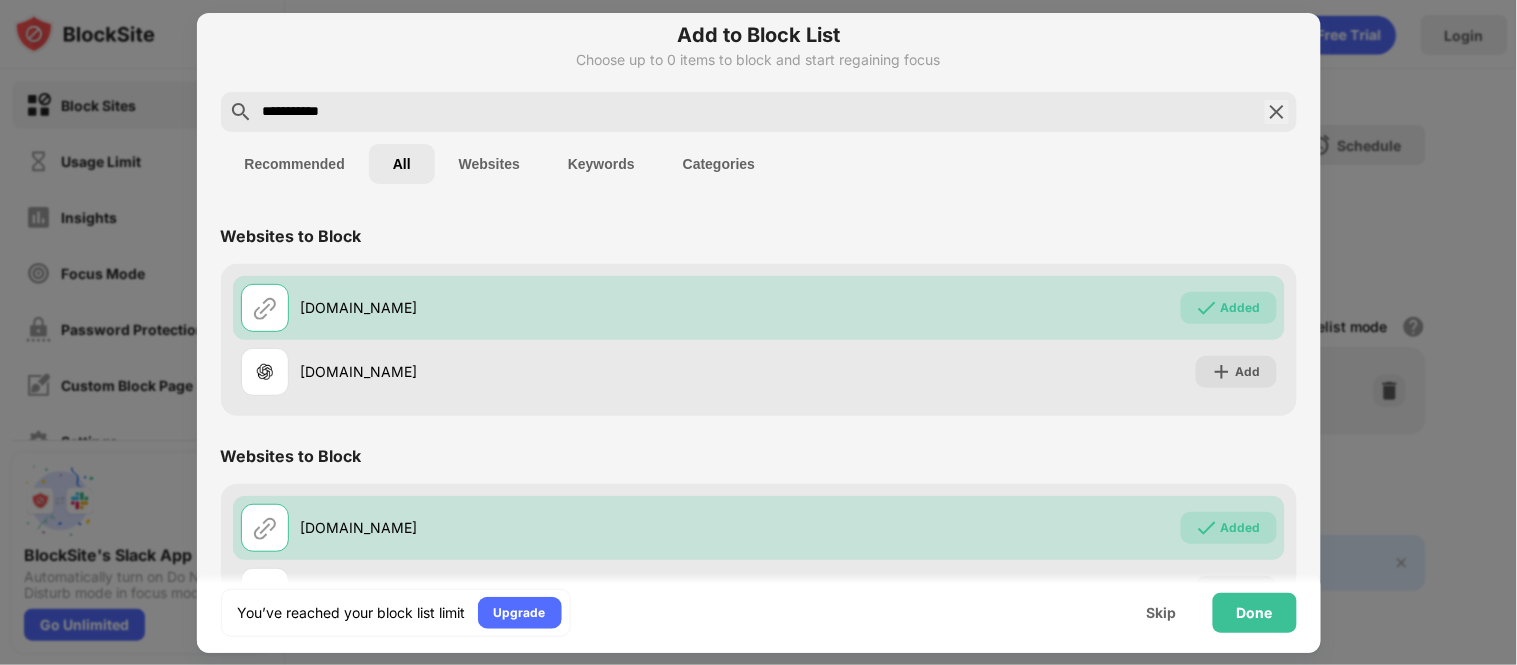 click at bounding box center [1277, 112] 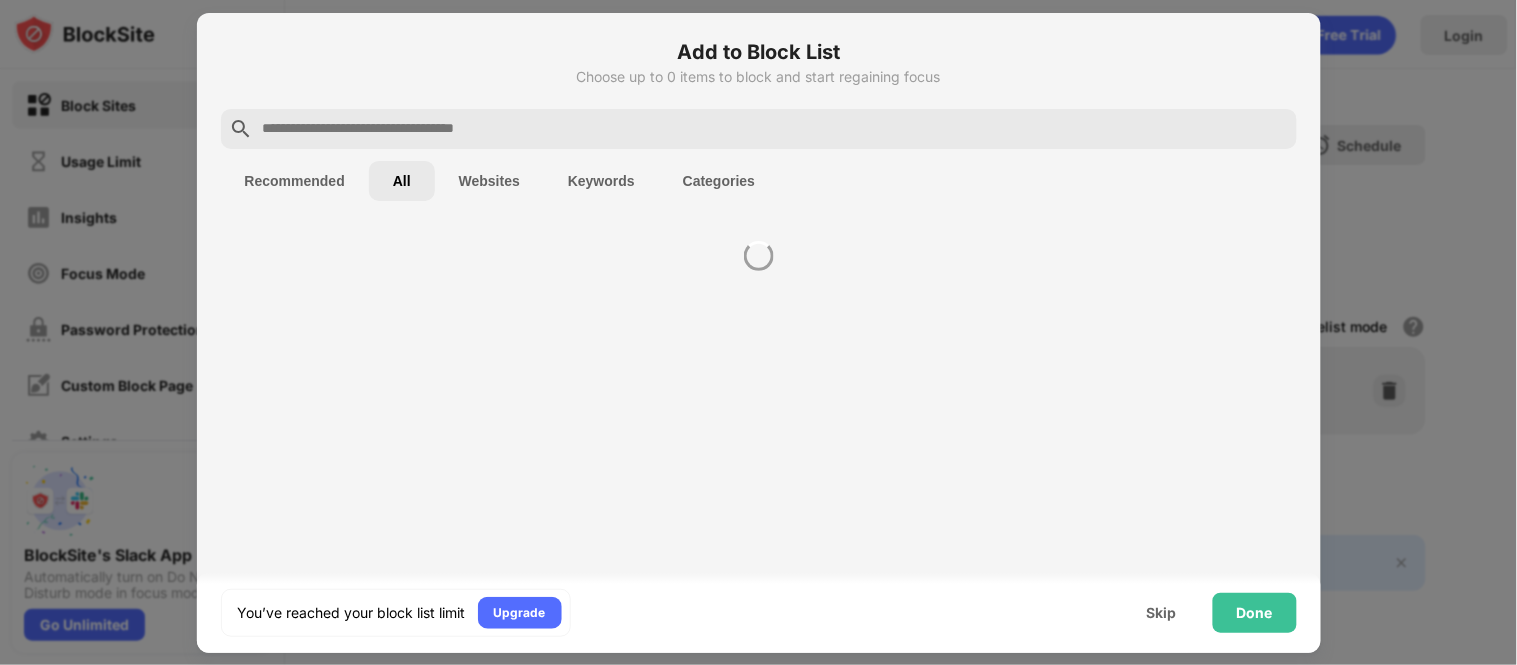 scroll, scrollTop: 0, scrollLeft: 0, axis: both 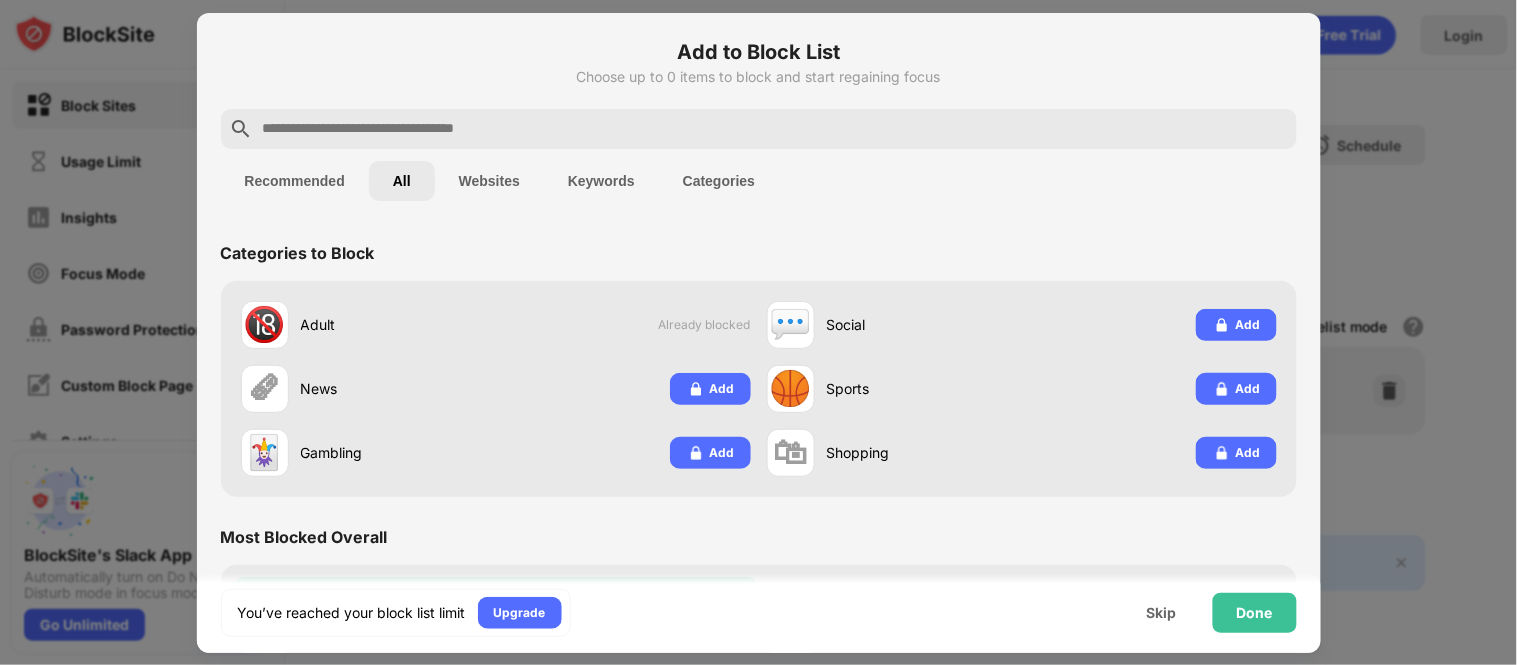 click at bounding box center (759, 129) 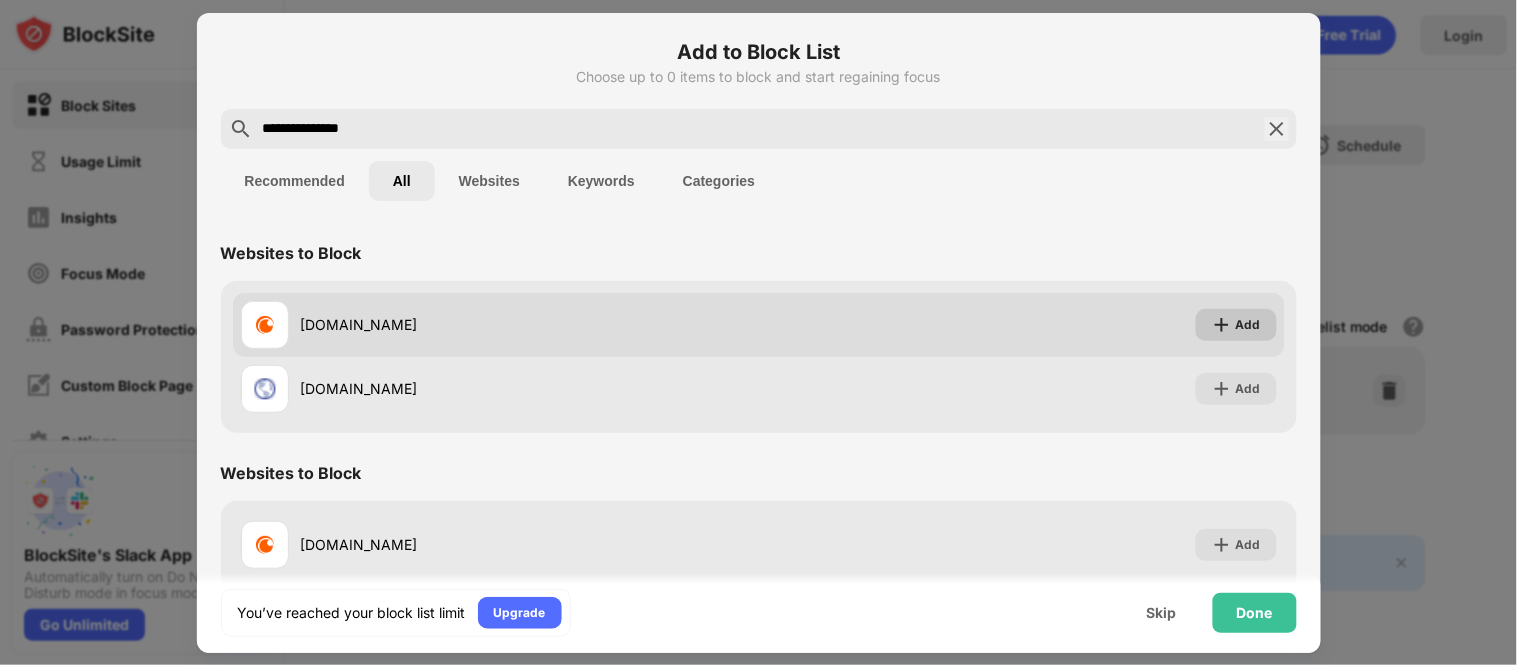 type on "**********" 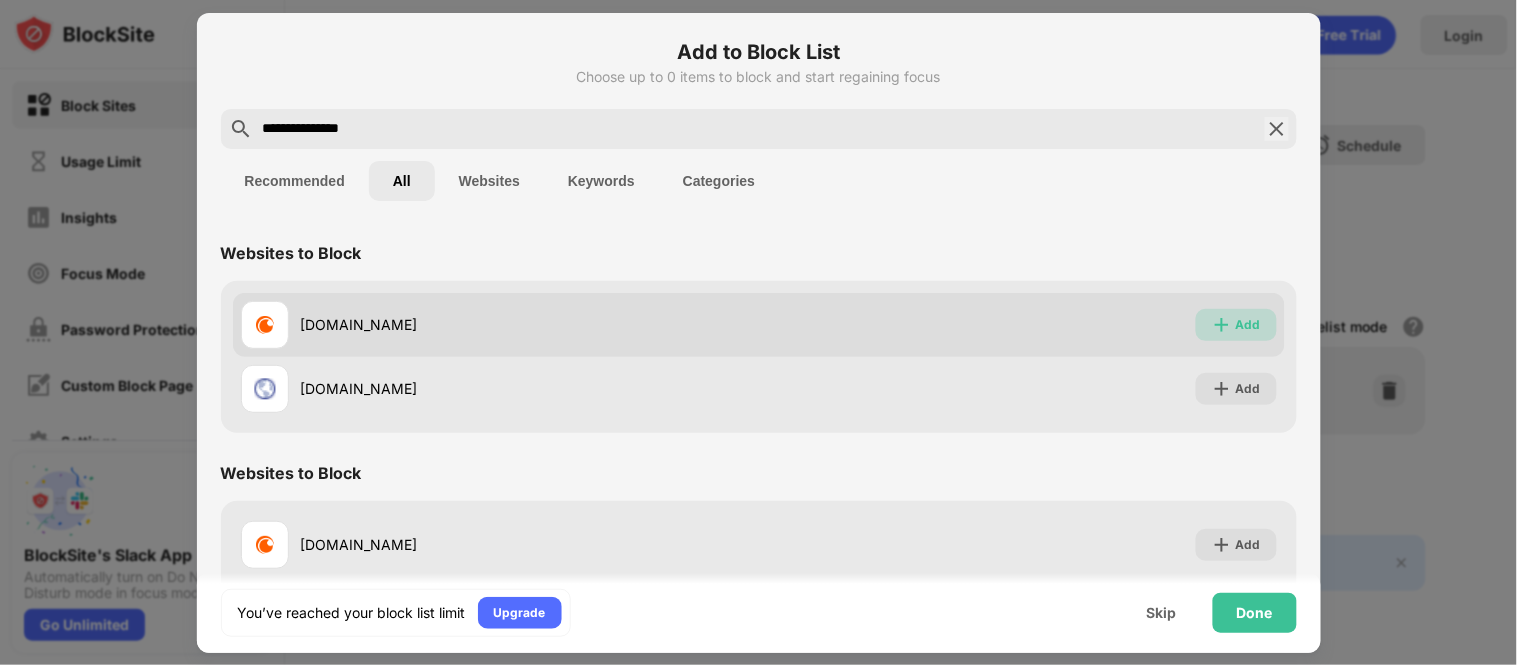 click at bounding box center [1222, 325] 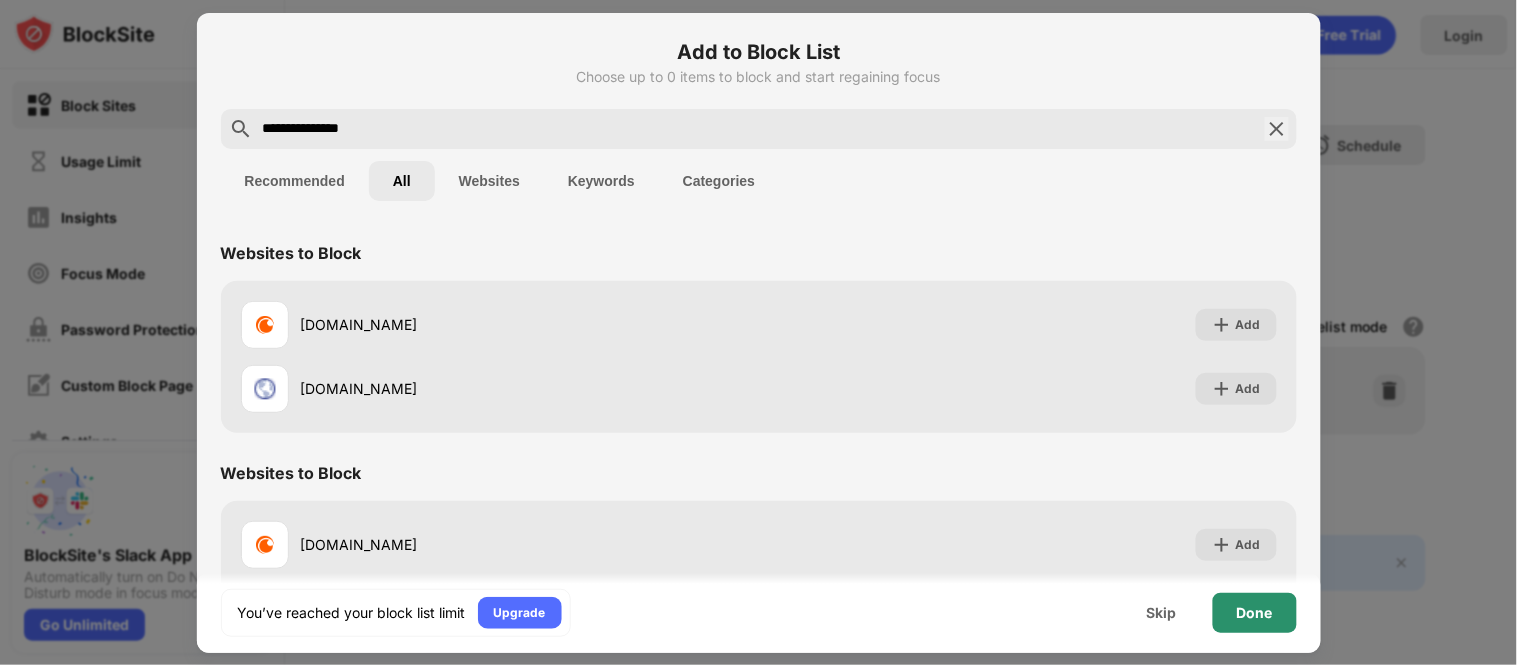click on "Done" at bounding box center (1255, 613) 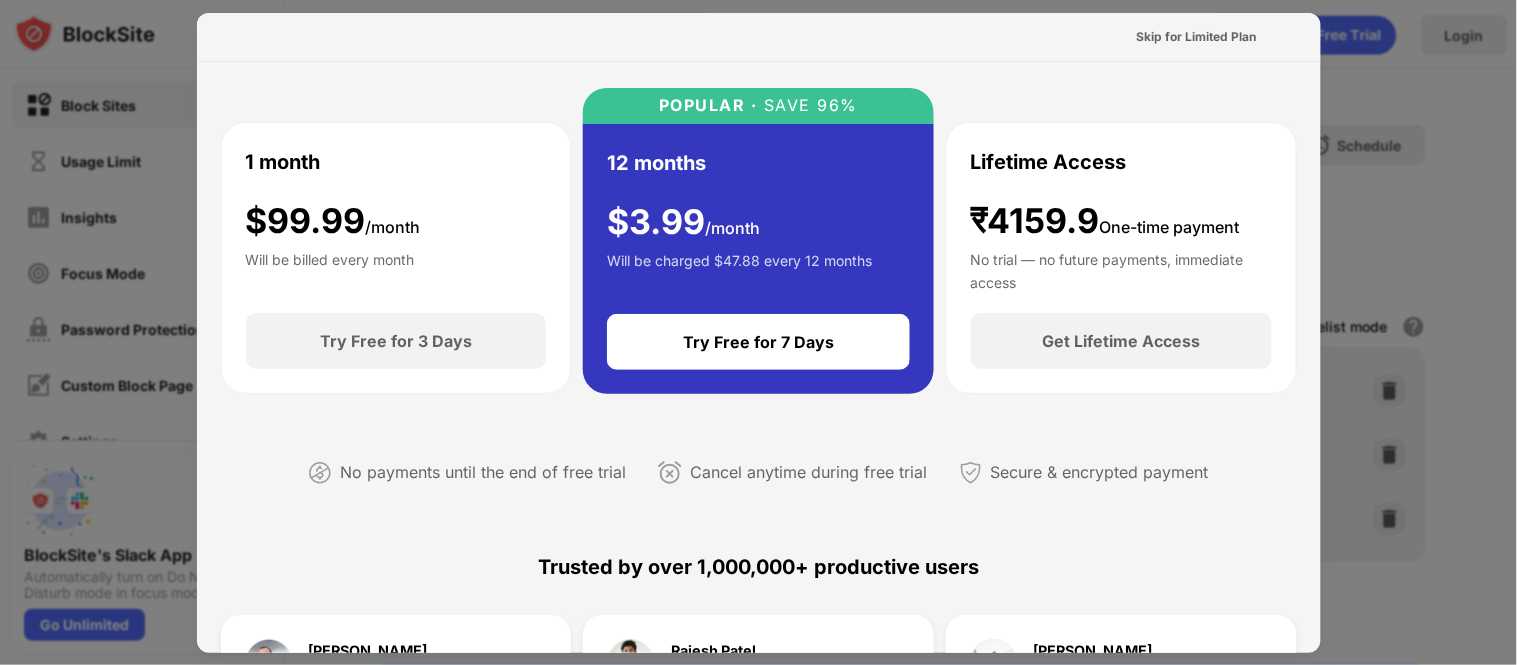 scroll, scrollTop: 0, scrollLeft: 0, axis: both 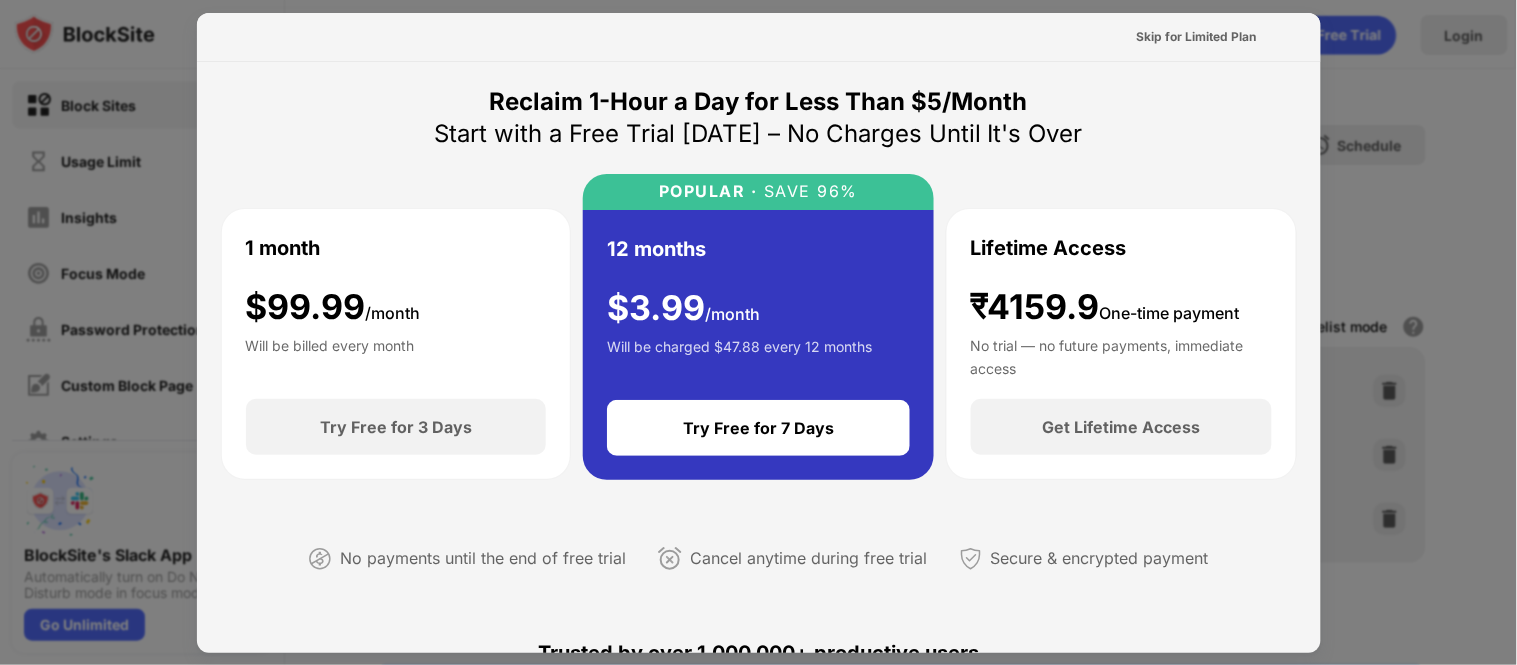 click at bounding box center [758, 332] 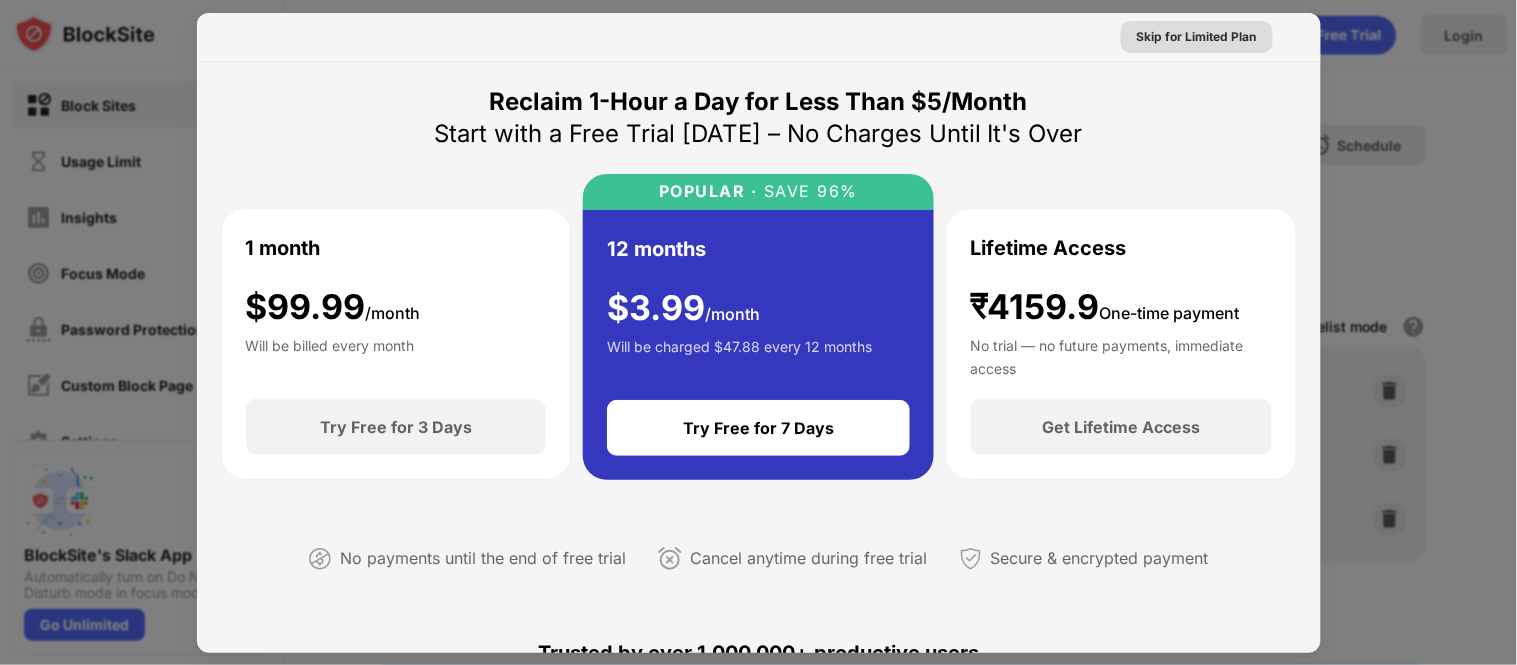 click on "Skip for Limited Plan" at bounding box center [1197, 37] 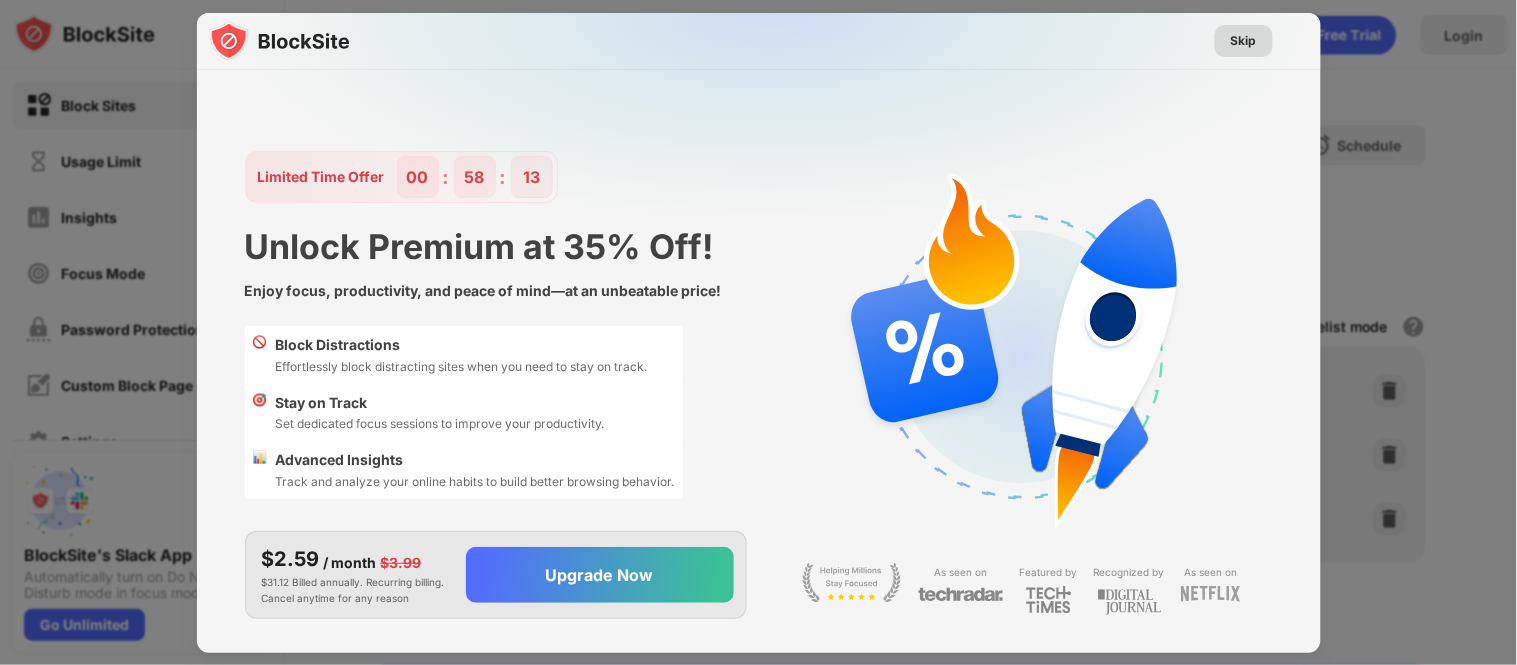 click on "Skip" at bounding box center (1244, 41) 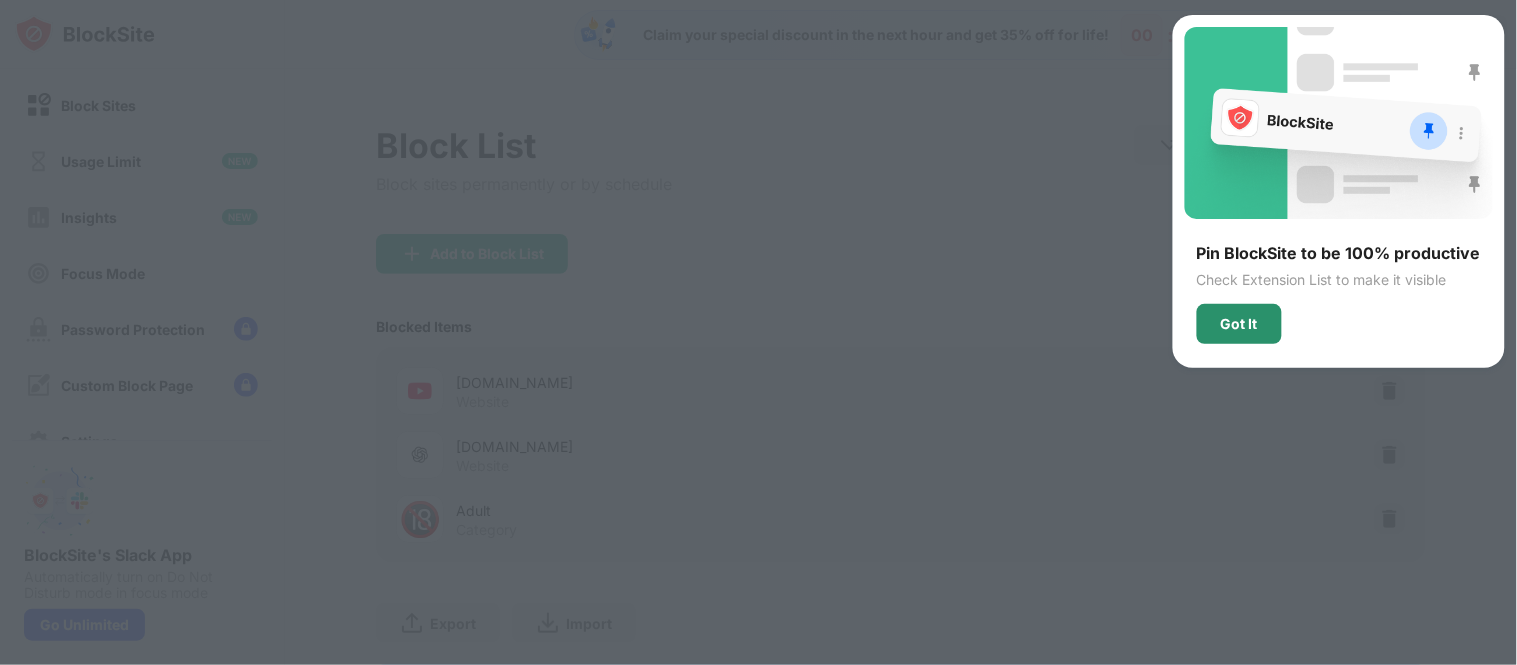 click on "Got It" at bounding box center [1239, 324] 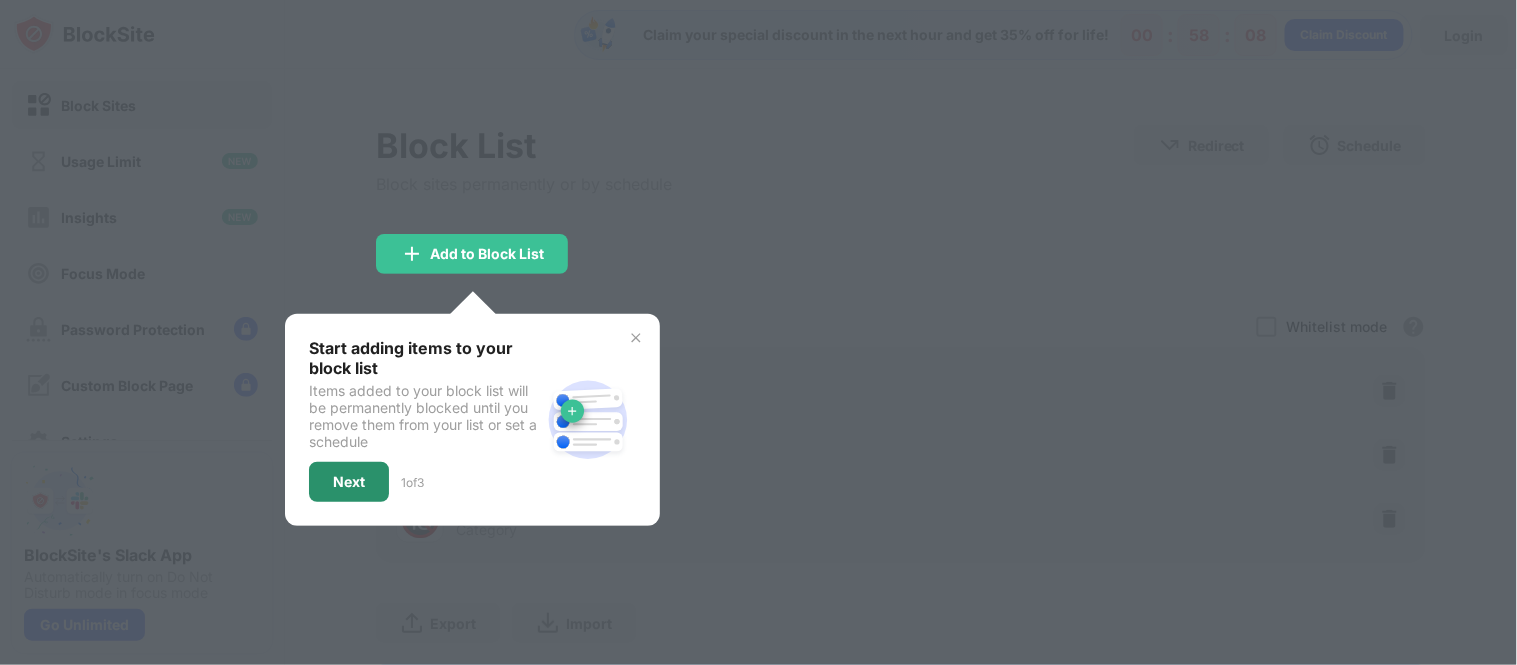 click on "Next" at bounding box center [349, 482] 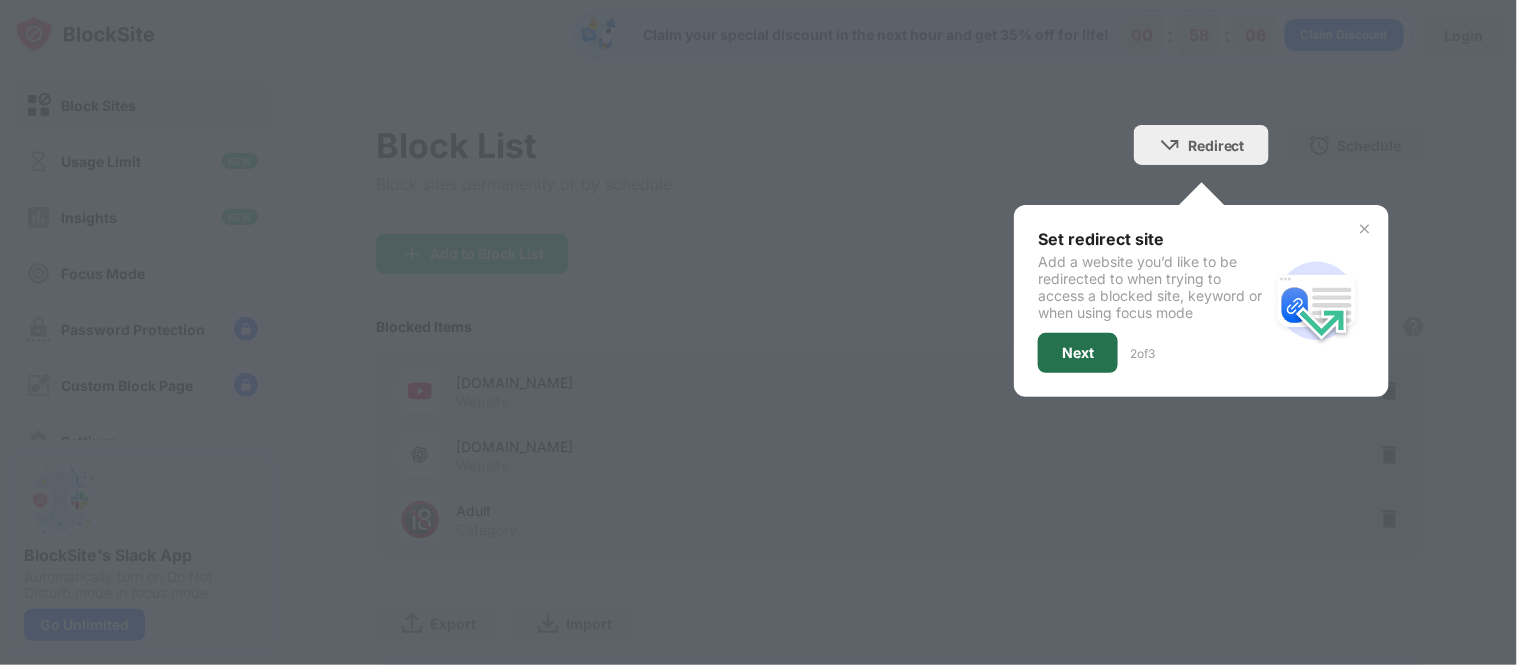 click on "Next" at bounding box center [1078, 353] 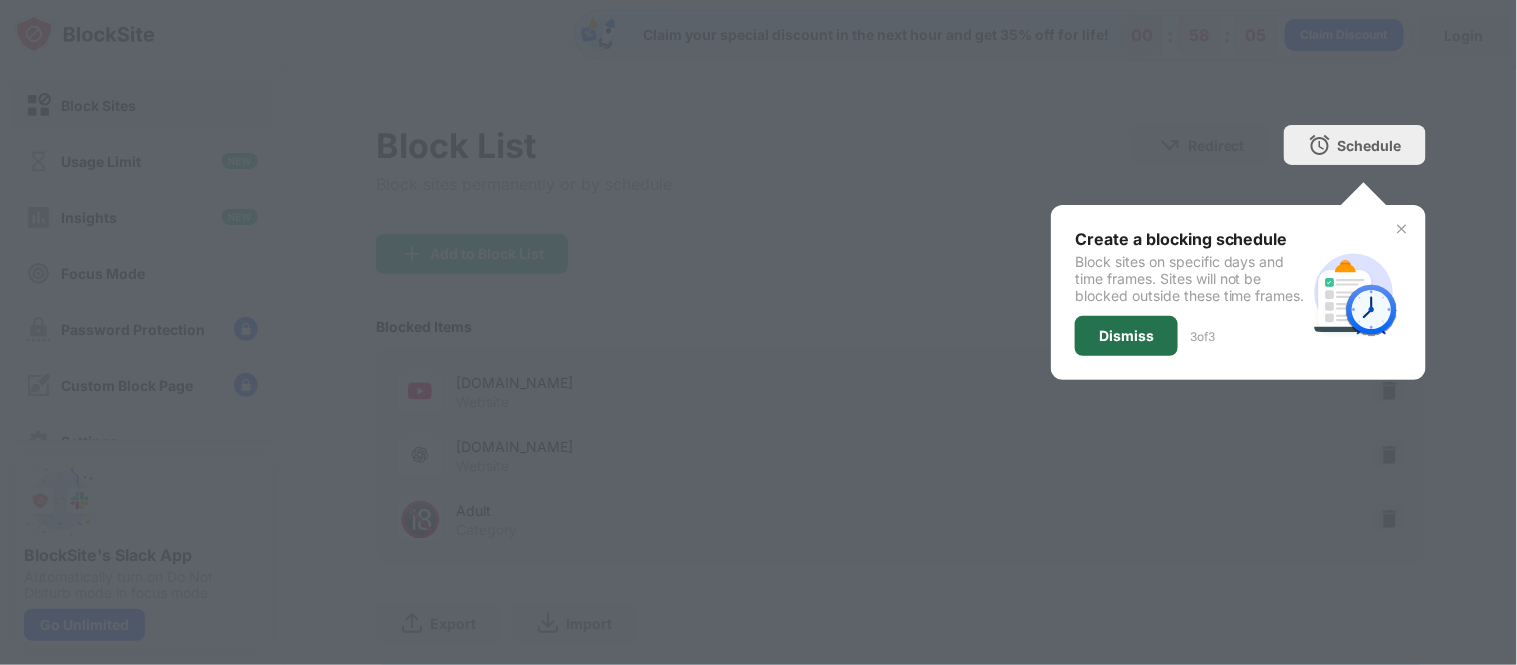 click on "Dismiss" at bounding box center (1126, 336) 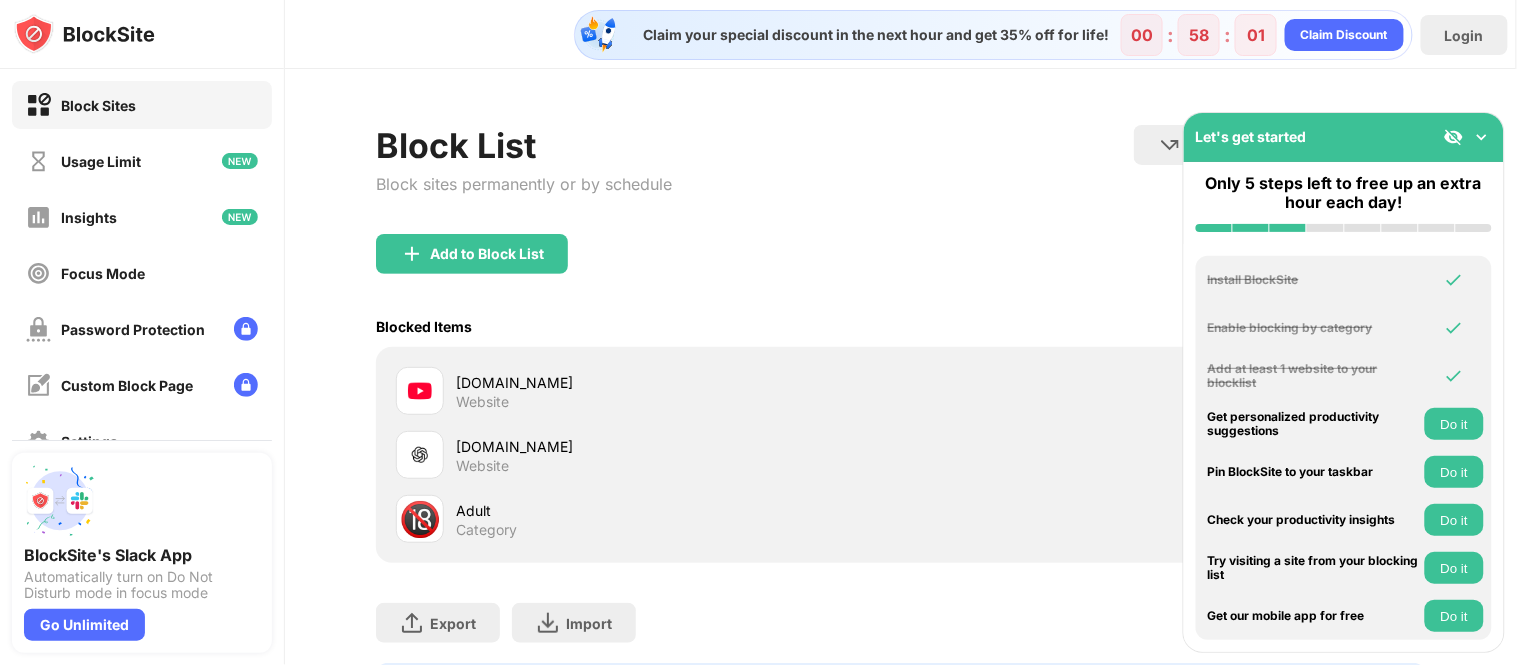 click on "Add to Block List" at bounding box center [901, 270] 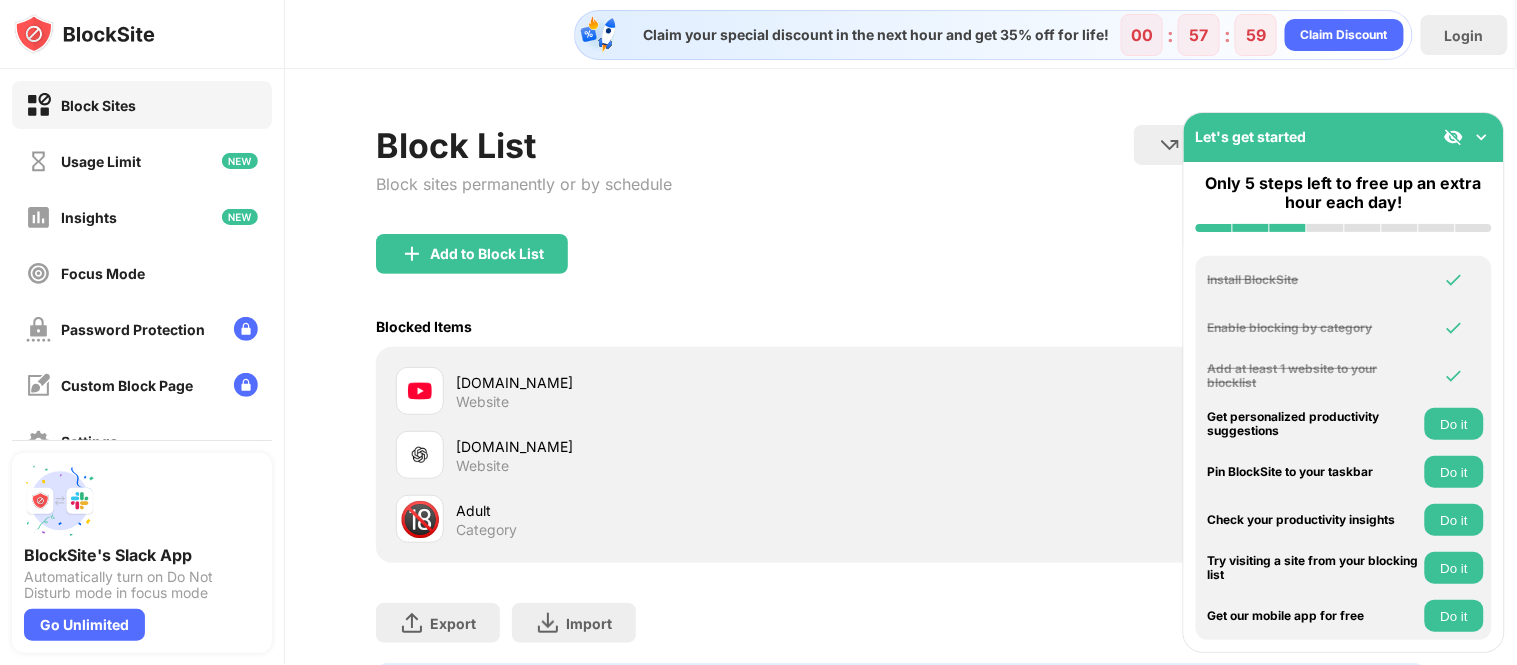 click at bounding box center (1482, 137) 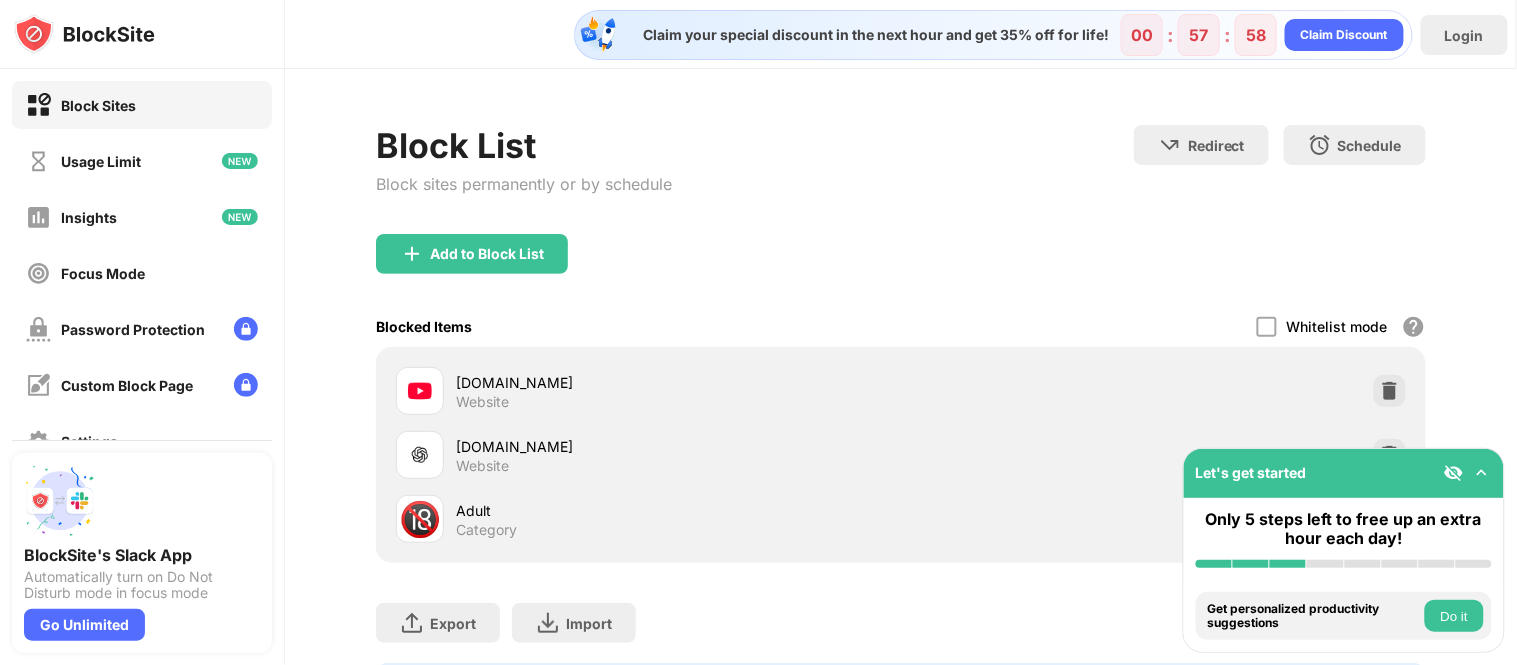 click on "Add to Block List" at bounding box center (901, 270) 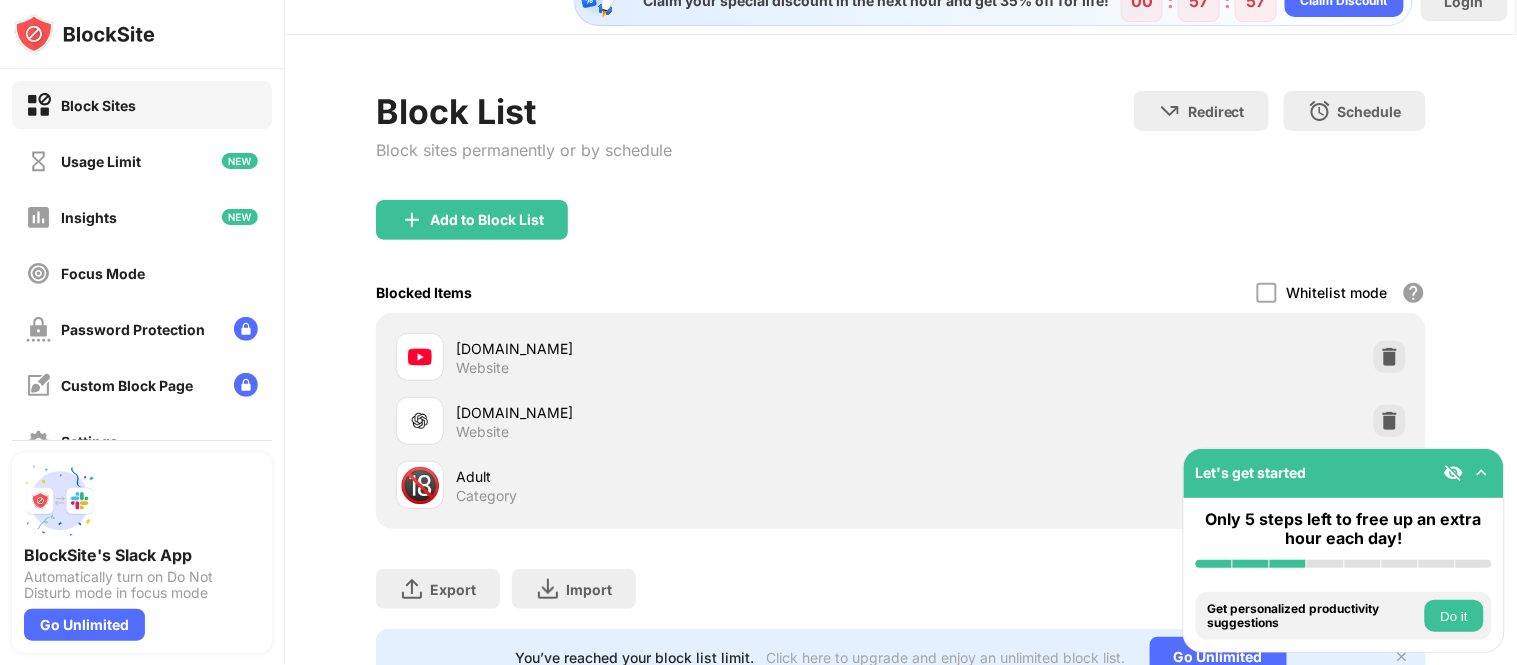 scroll, scrollTop: 32, scrollLeft: 0, axis: vertical 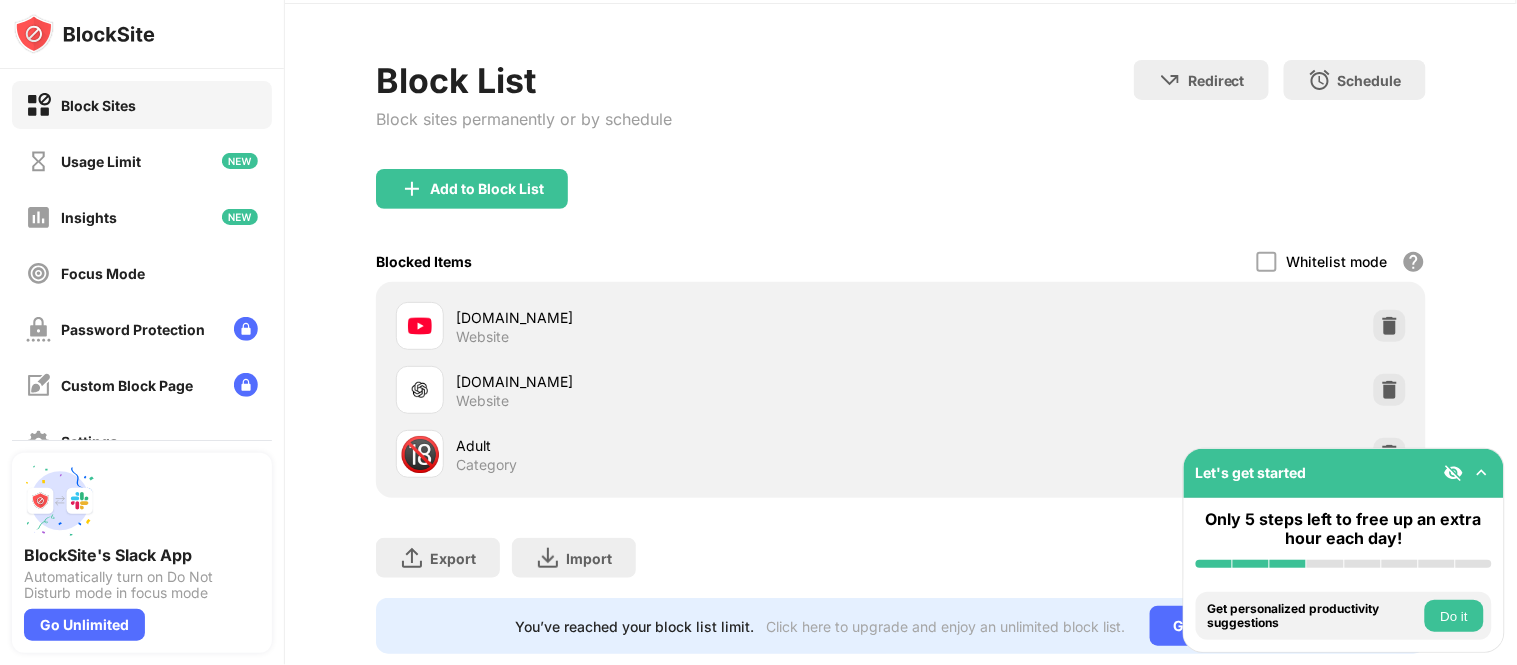 drag, startPoint x: 1516, startPoint y: 132, endPoint x: 1516, endPoint y: 185, distance: 53 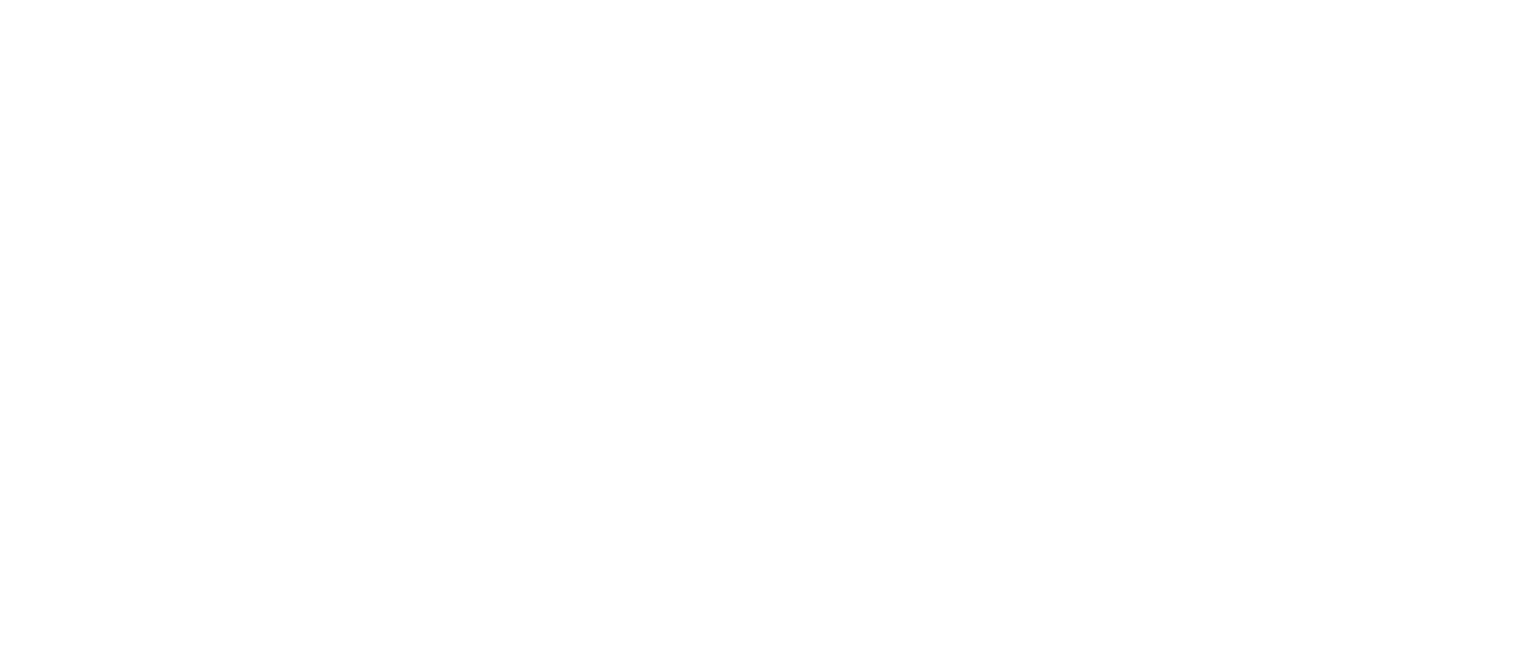 scroll, scrollTop: 0, scrollLeft: 0, axis: both 